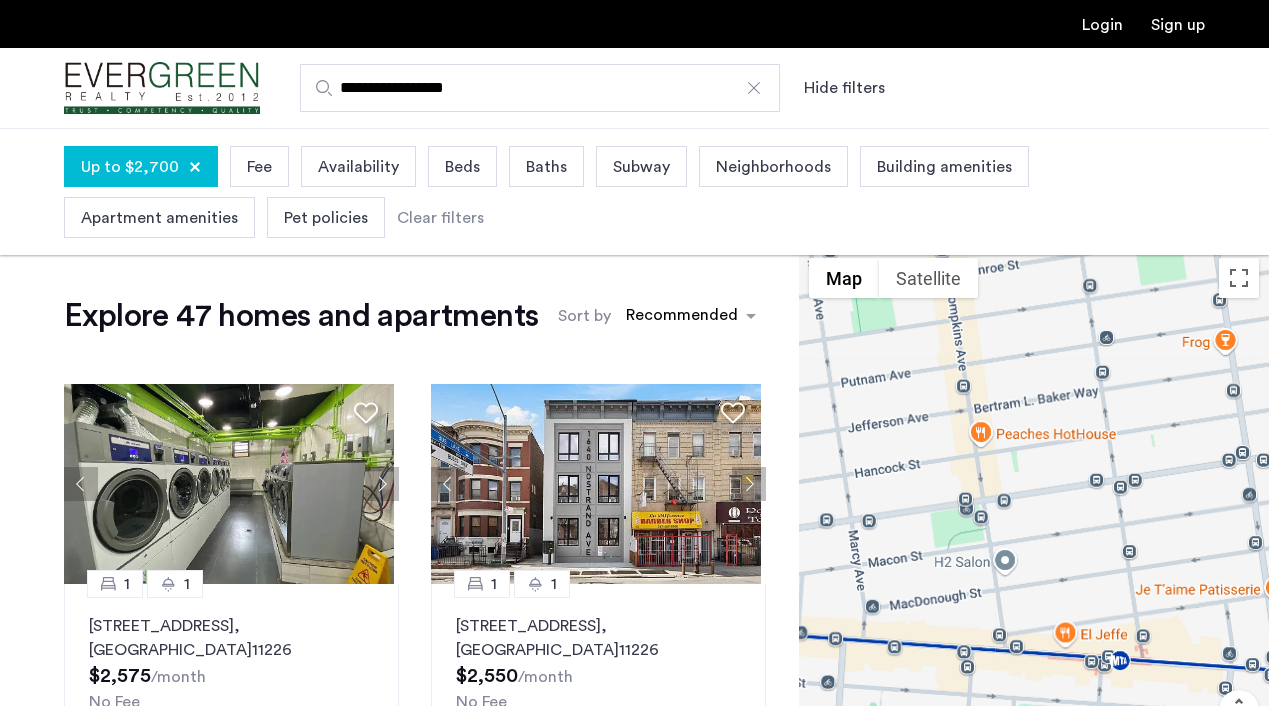 scroll, scrollTop: 348, scrollLeft: 0, axis: vertical 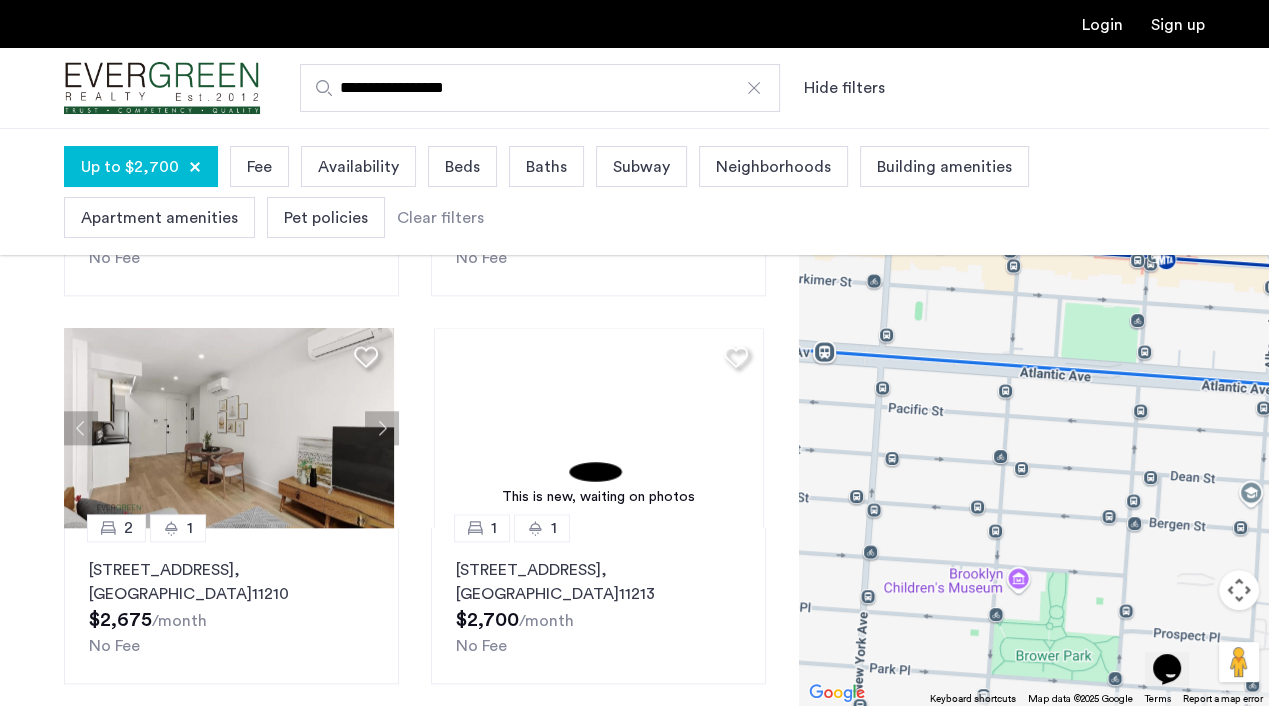 drag, startPoint x: 944, startPoint y: 515, endPoint x: 994, endPoint y: 229, distance: 290.33774 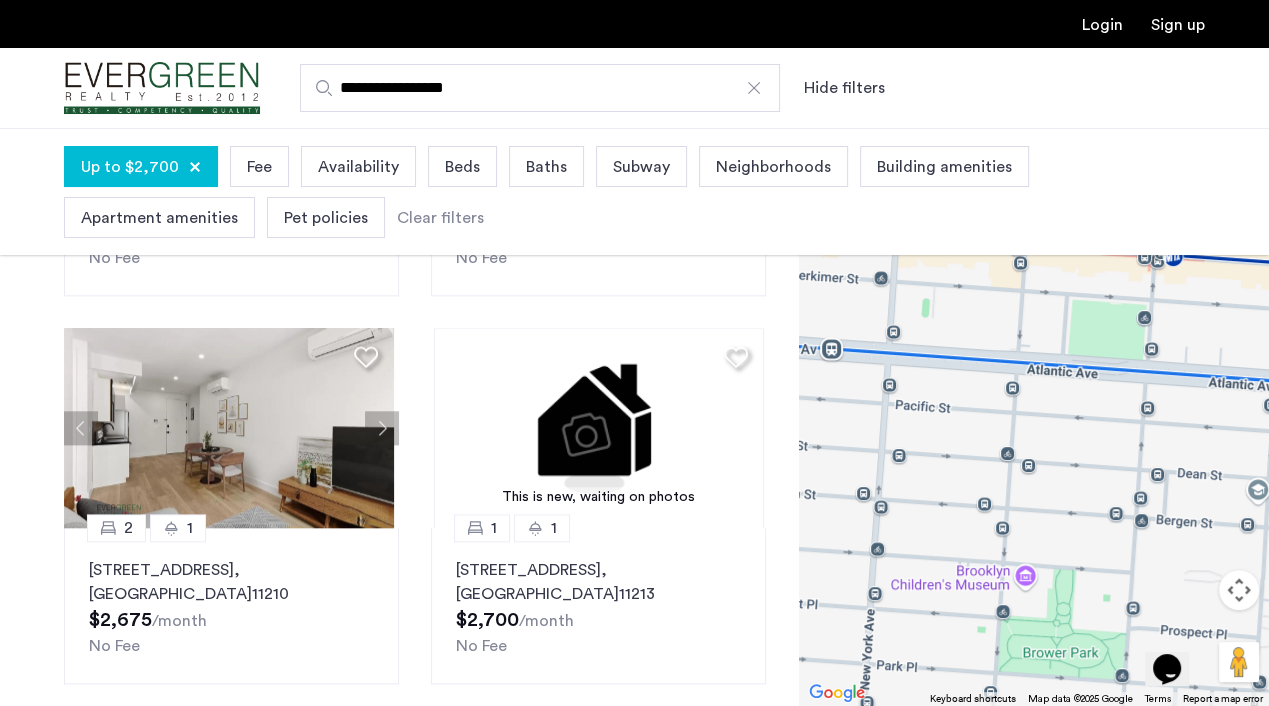 drag, startPoint x: 994, startPoint y: 229, endPoint x: 925, endPoint y: 325, distance: 118.224365 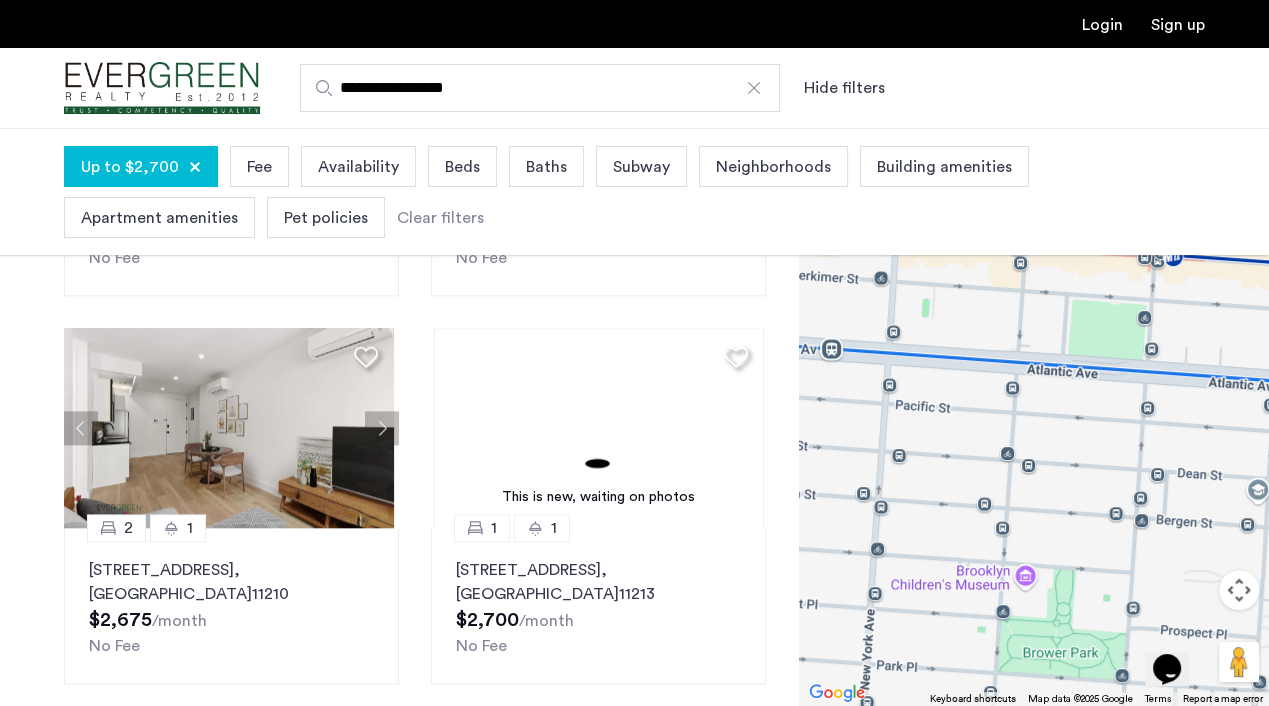 click on "To navigate, press the arrow keys." at bounding box center [1034, 417] 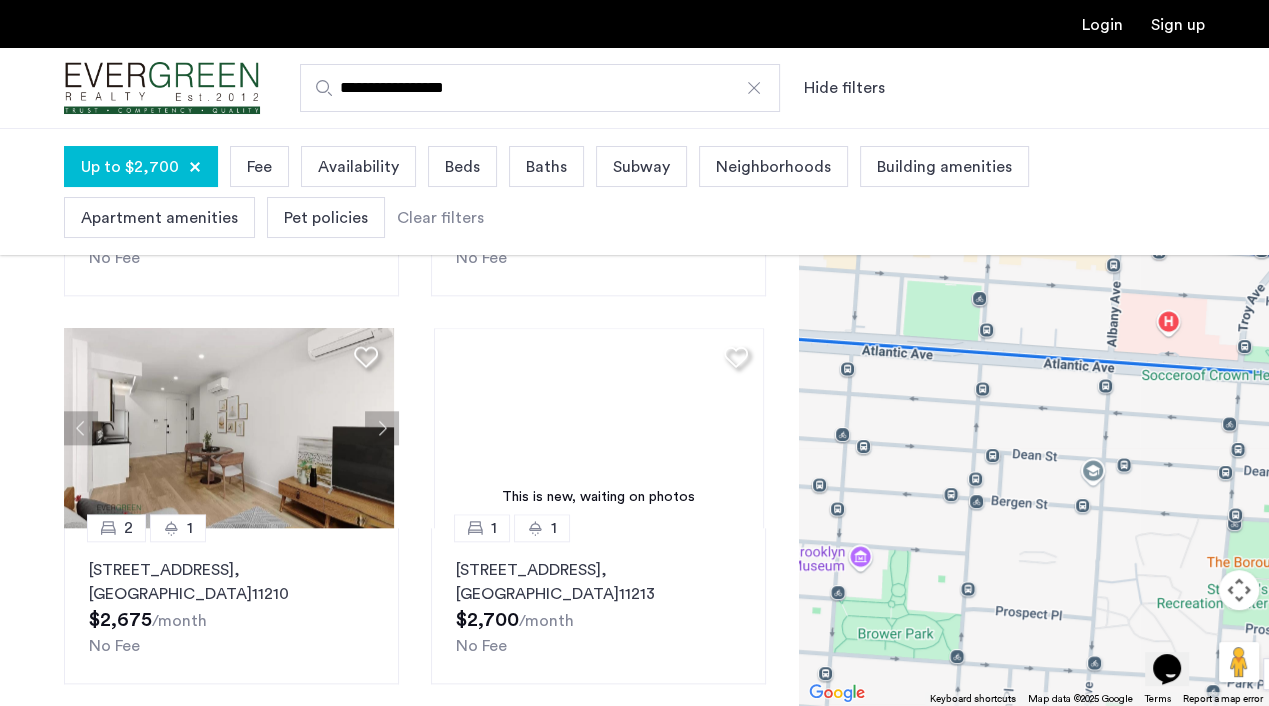 drag, startPoint x: 1028, startPoint y: 382, endPoint x: 858, endPoint y: 366, distance: 170.75128 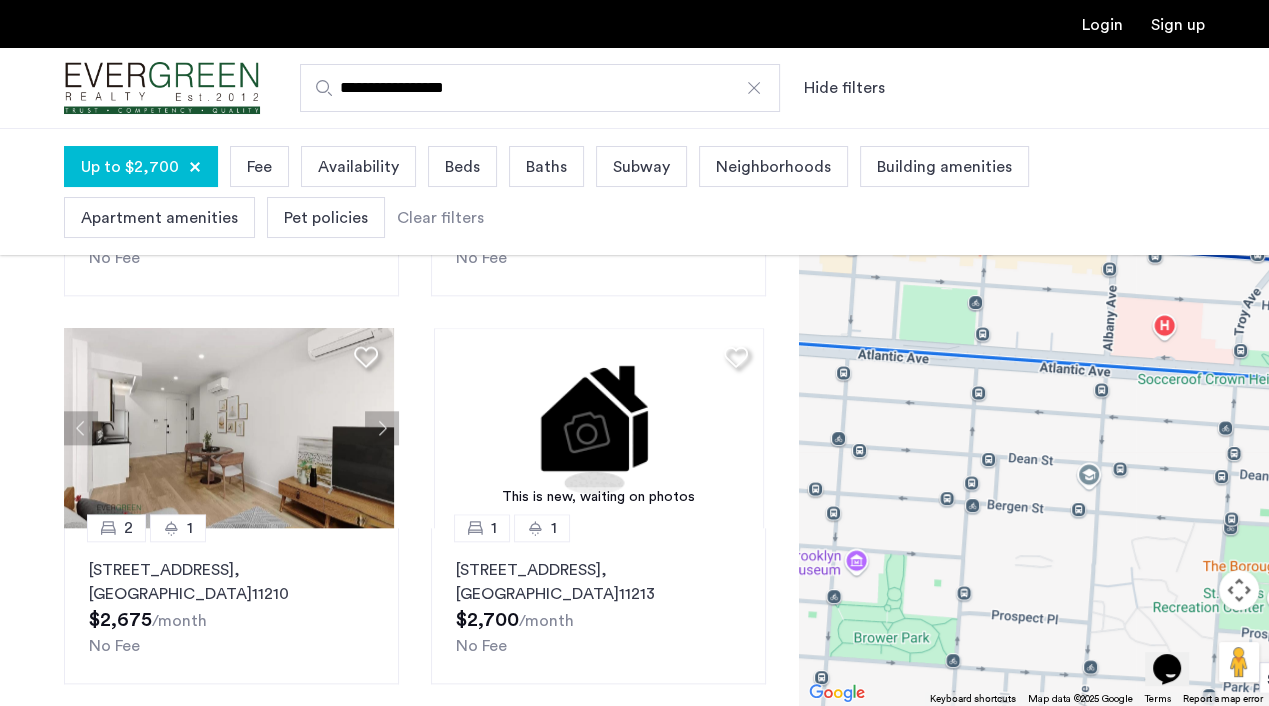 click on "To navigate, press the arrow keys." at bounding box center (1034, 417) 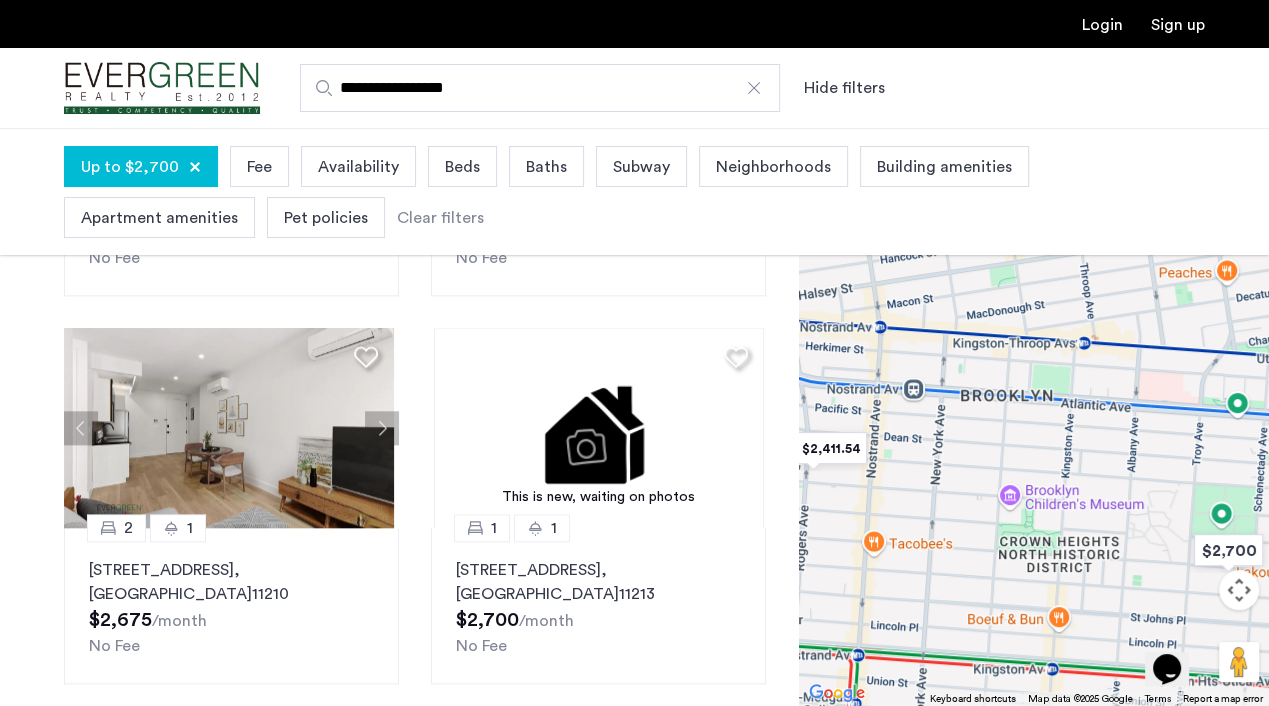 drag, startPoint x: 1131, startPoint y: 512, endPoint x: 1156, endPoint y: 470, distance: 48.8774 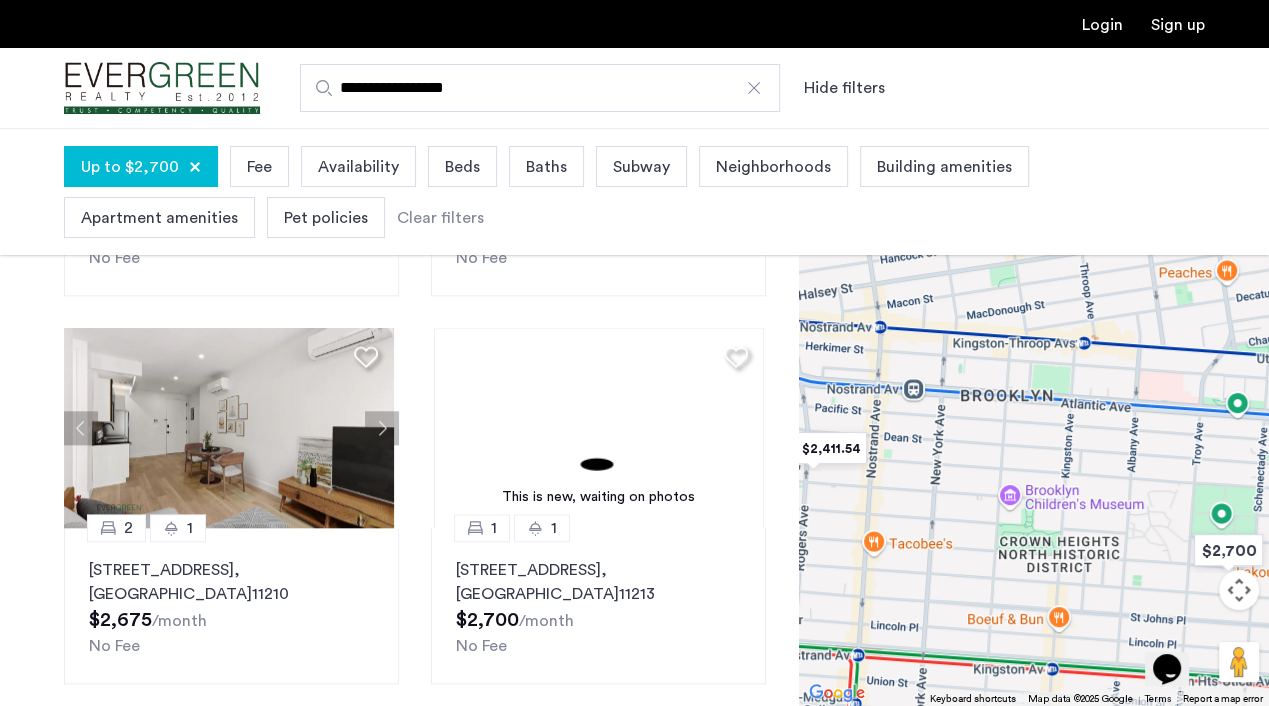 click on "To navigate, press the arrow keys." at bounding box center [1034, 417] 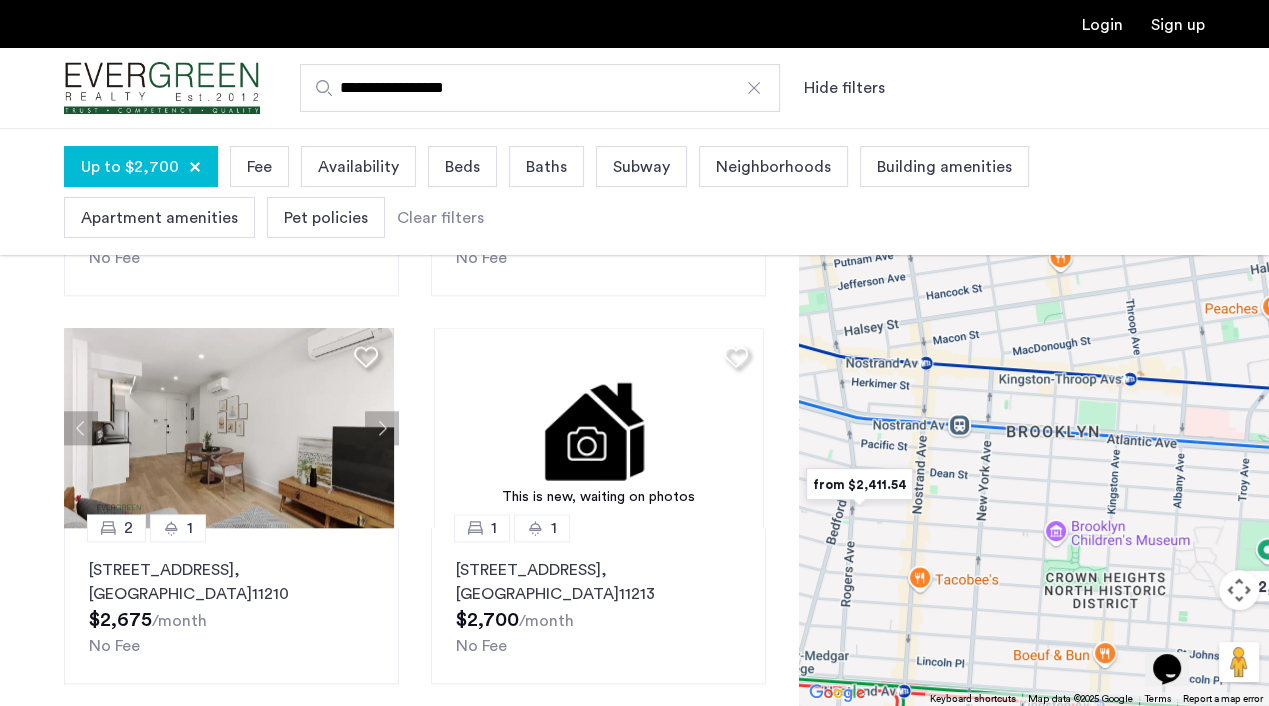 drag, startPoint x: 1068, startPoint y: 476, endPoint x: 1104, endPoint y: 512, distance: 50.91169 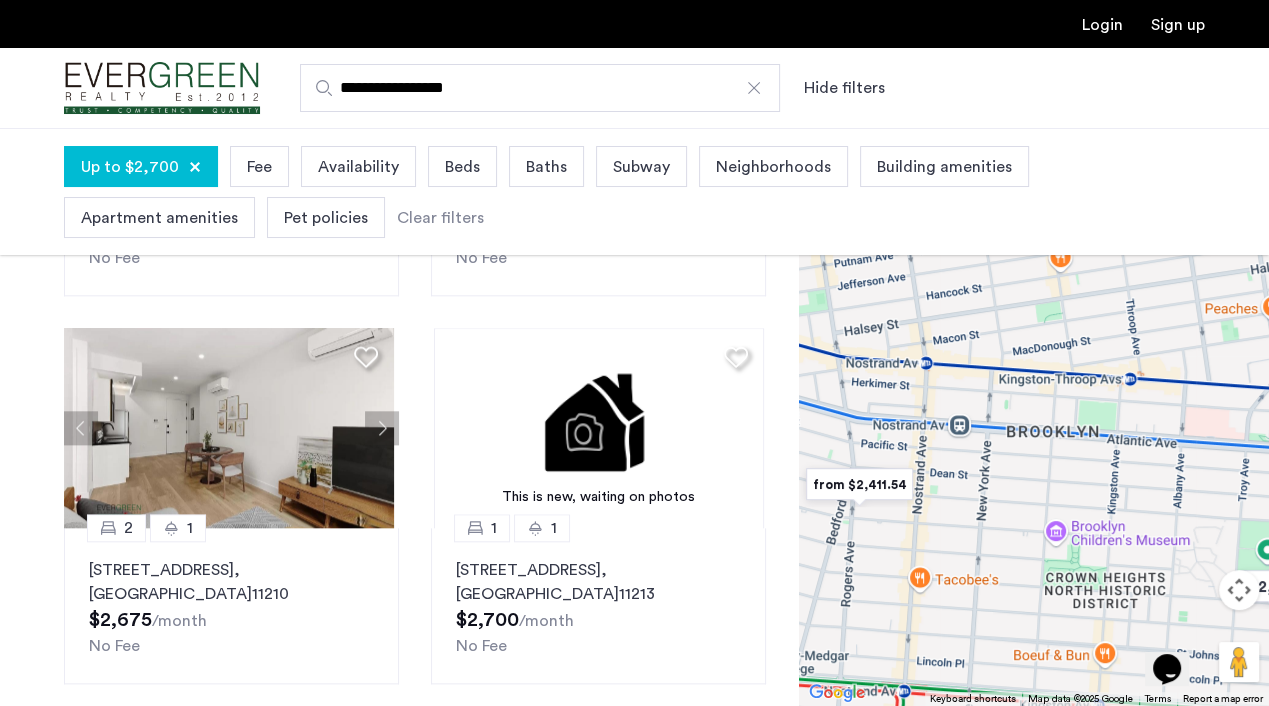 click on "To navigate, press the arrow keys." at bounding box center (1034, 417) 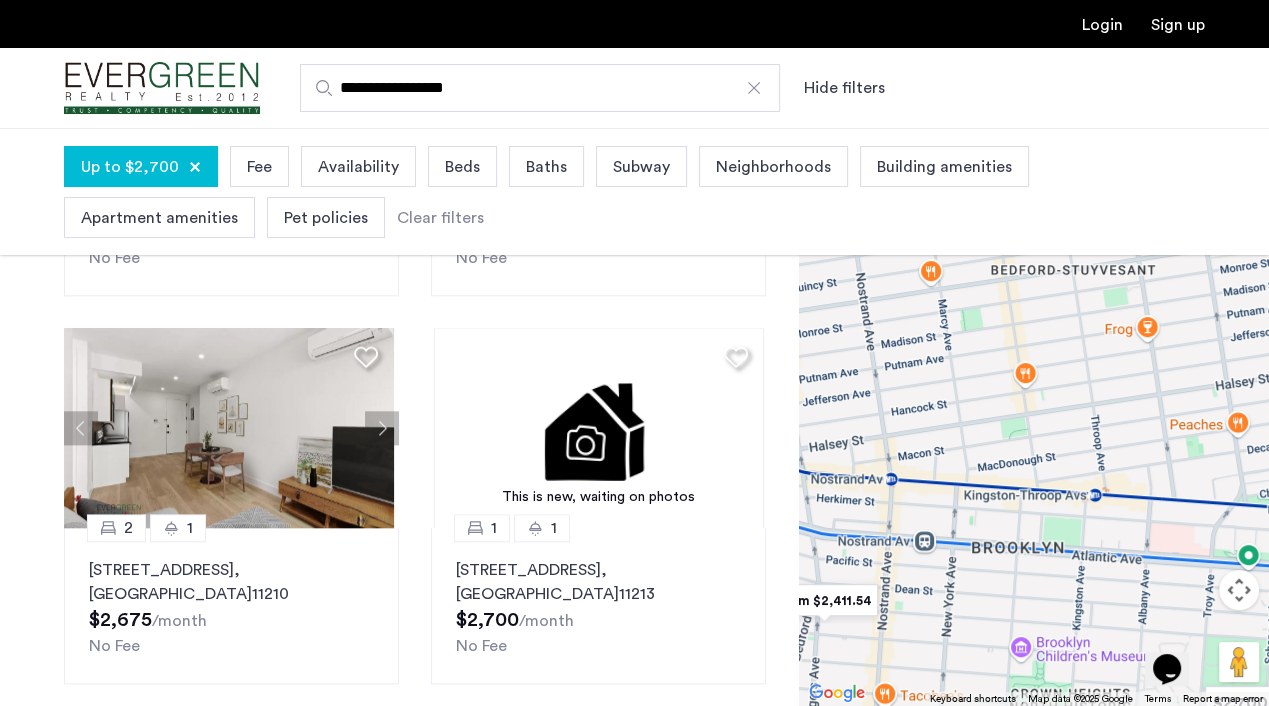 drag, startPoint x: 1074, startPoint y: 457, endPoint x: 1048, endPoint y: 565, distance: 111.085556 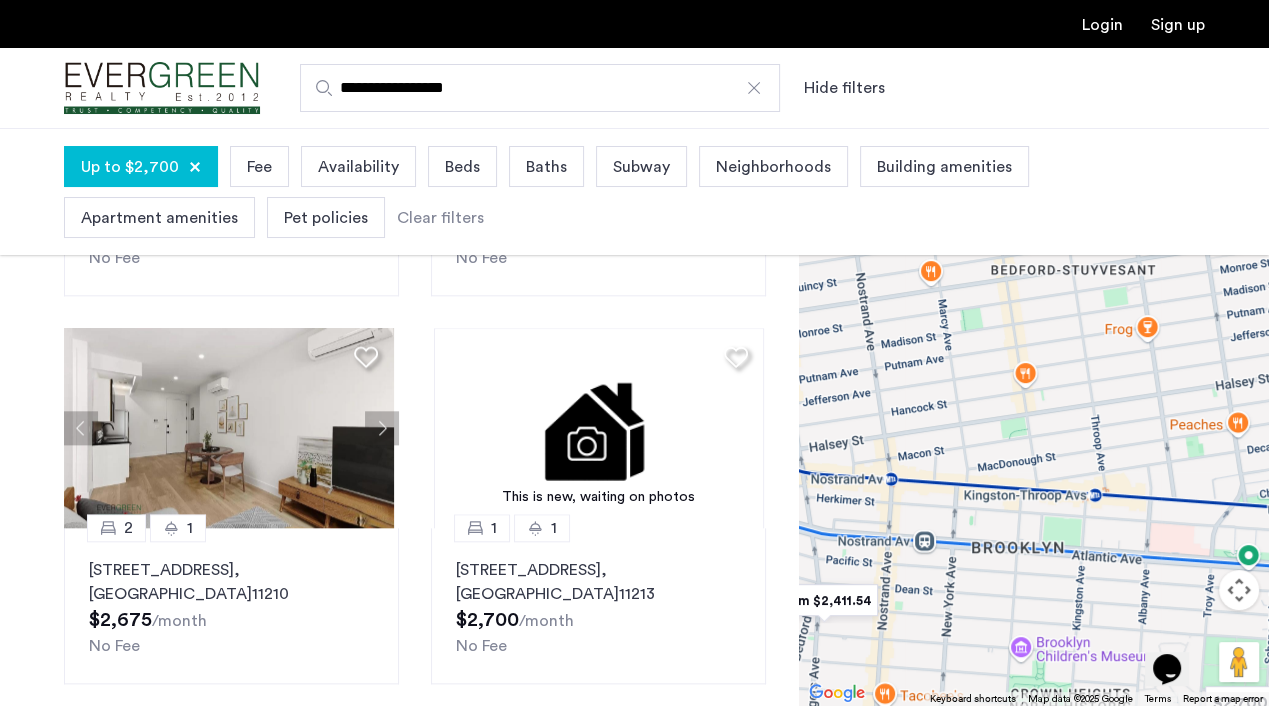 click on "To navigate, press the arrow keys." at bounding box center [1034, 417] 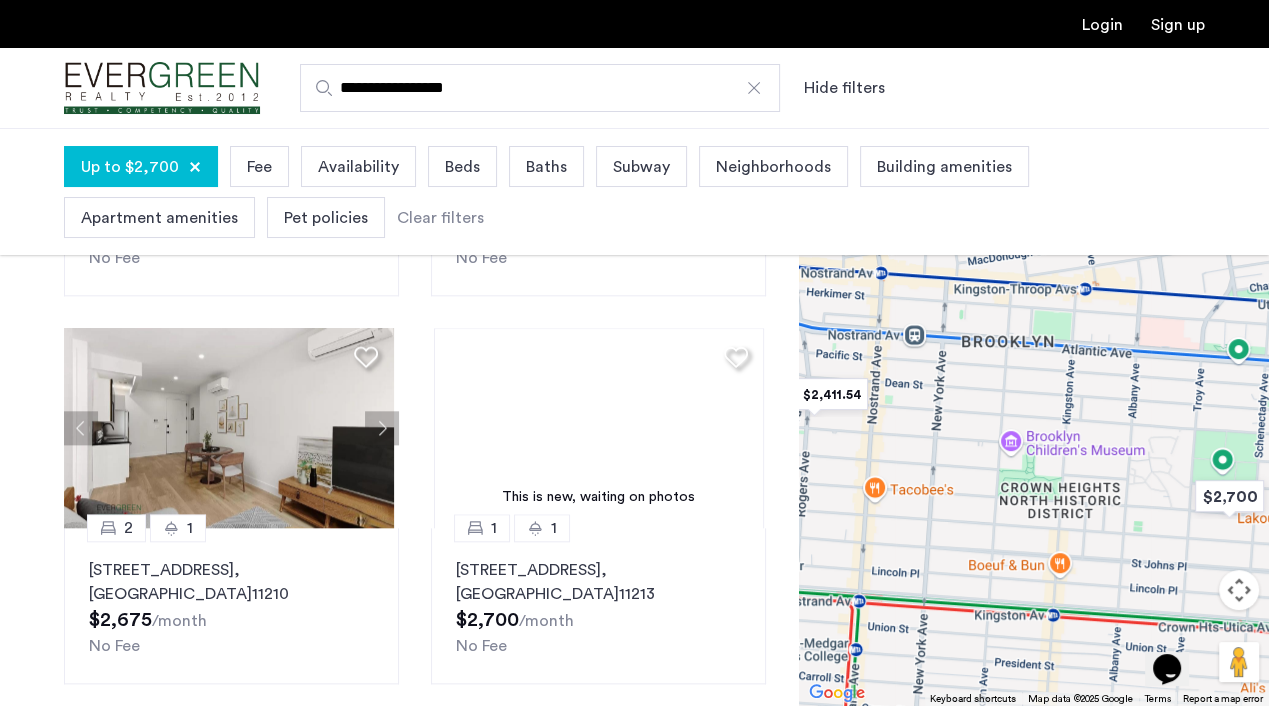 drag, startPoint x: 1019, startPoint y: 544, endPoint x: 997, endPoint y: 329, distance: 216.12265 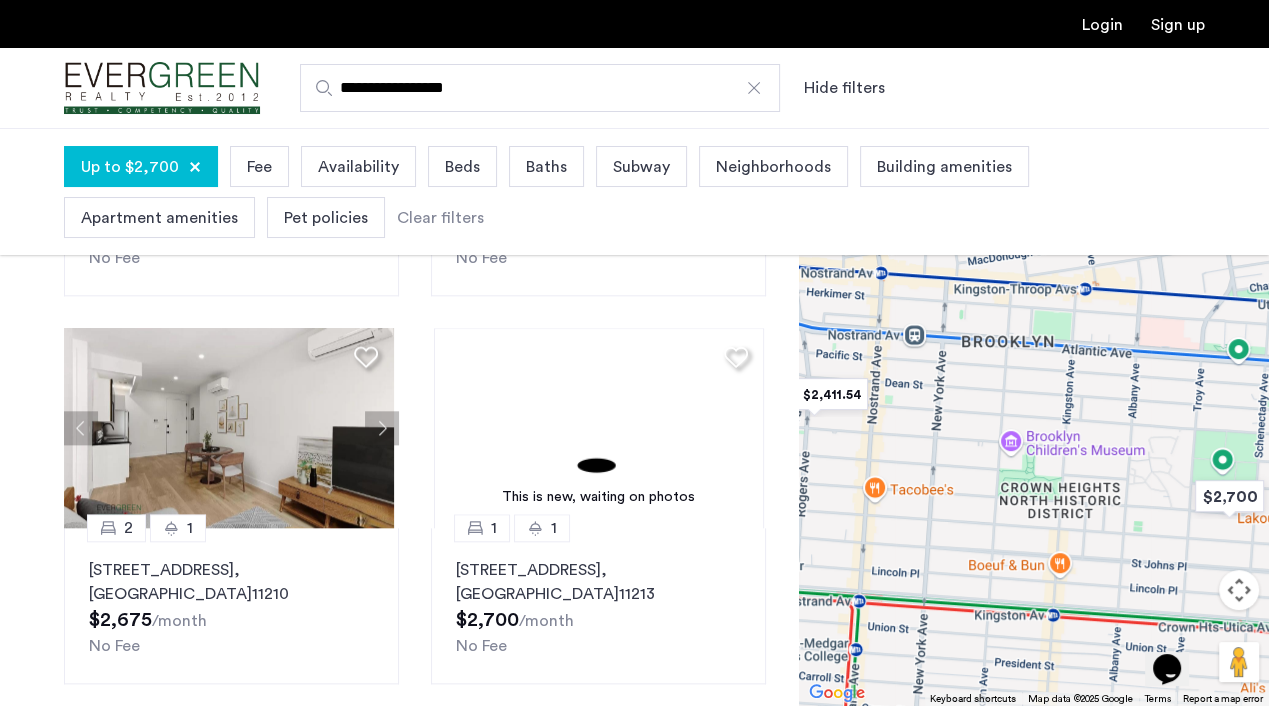 click on "To navigate, press the arrow keys." at bounding box center [1034, 417] 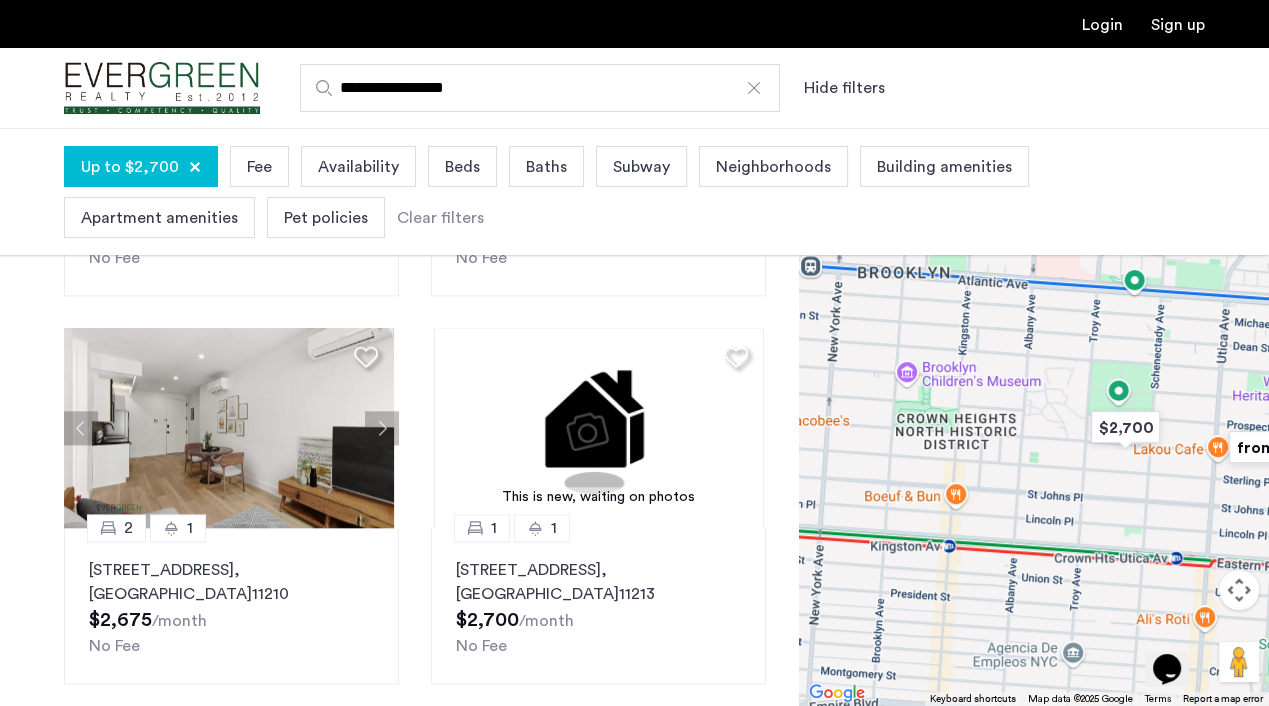 drag, startPoint x: 1018, startPoint y: 449, endPoint x: 919, endPoint y: 380, distance: 120.67311 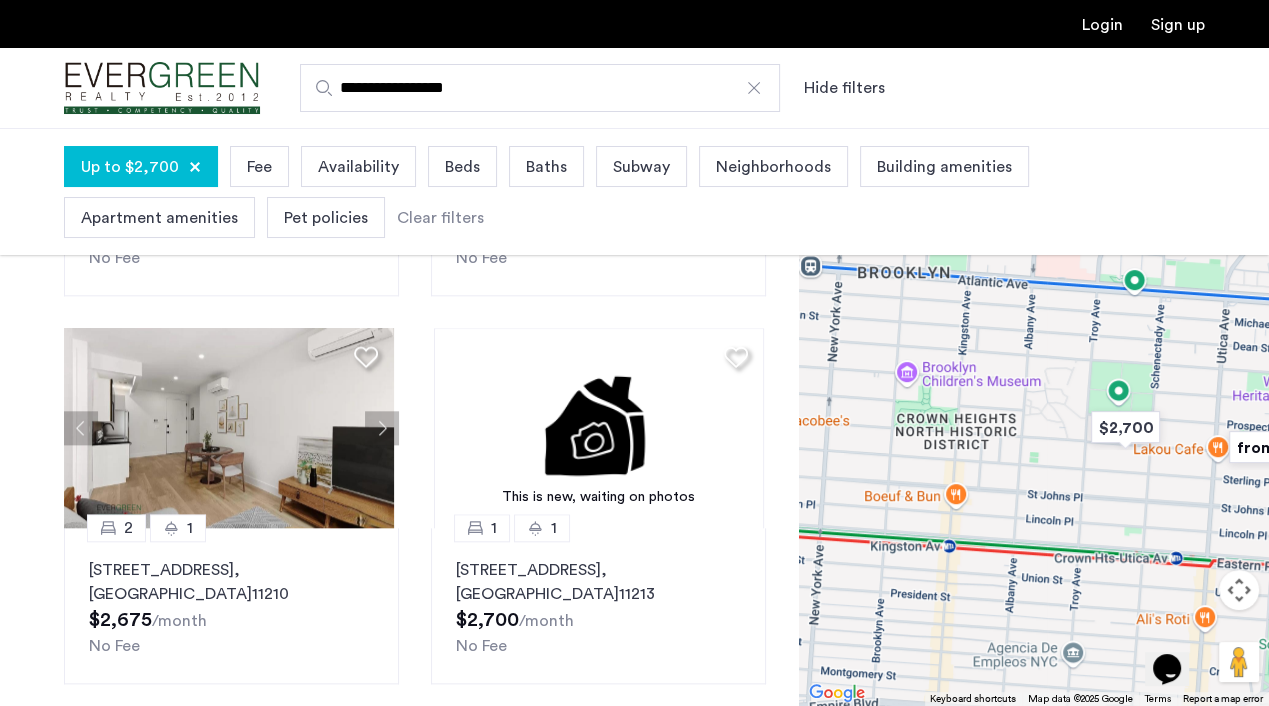 click on "To navigate, press the arrow keys." at bounding box center (1034, 417) 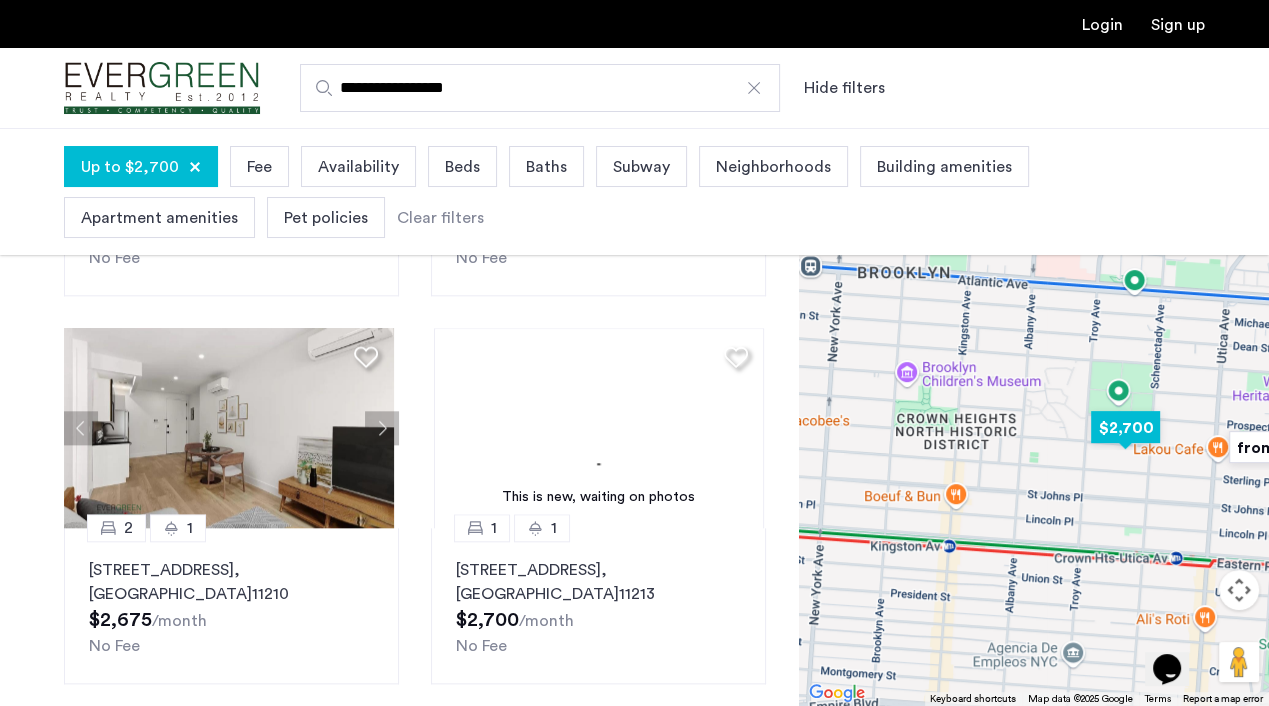 click at bounding box center [1125, 427] 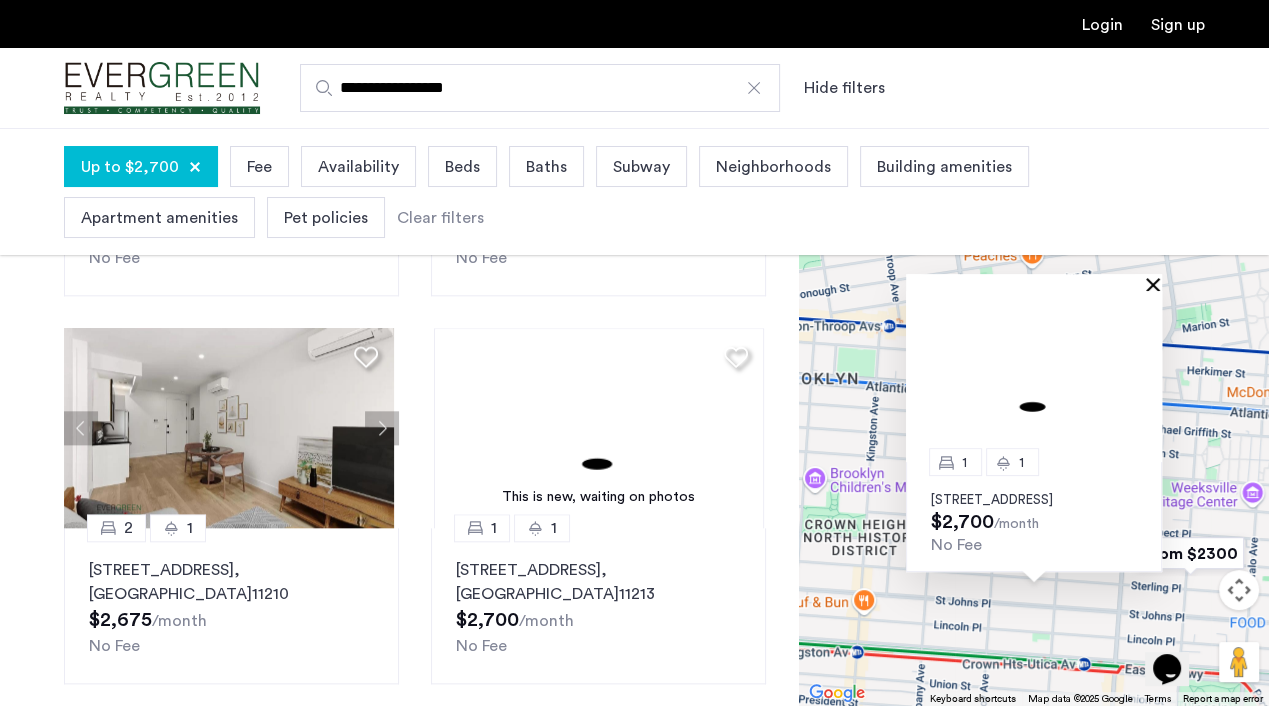click at bounding box center [1157, 284] 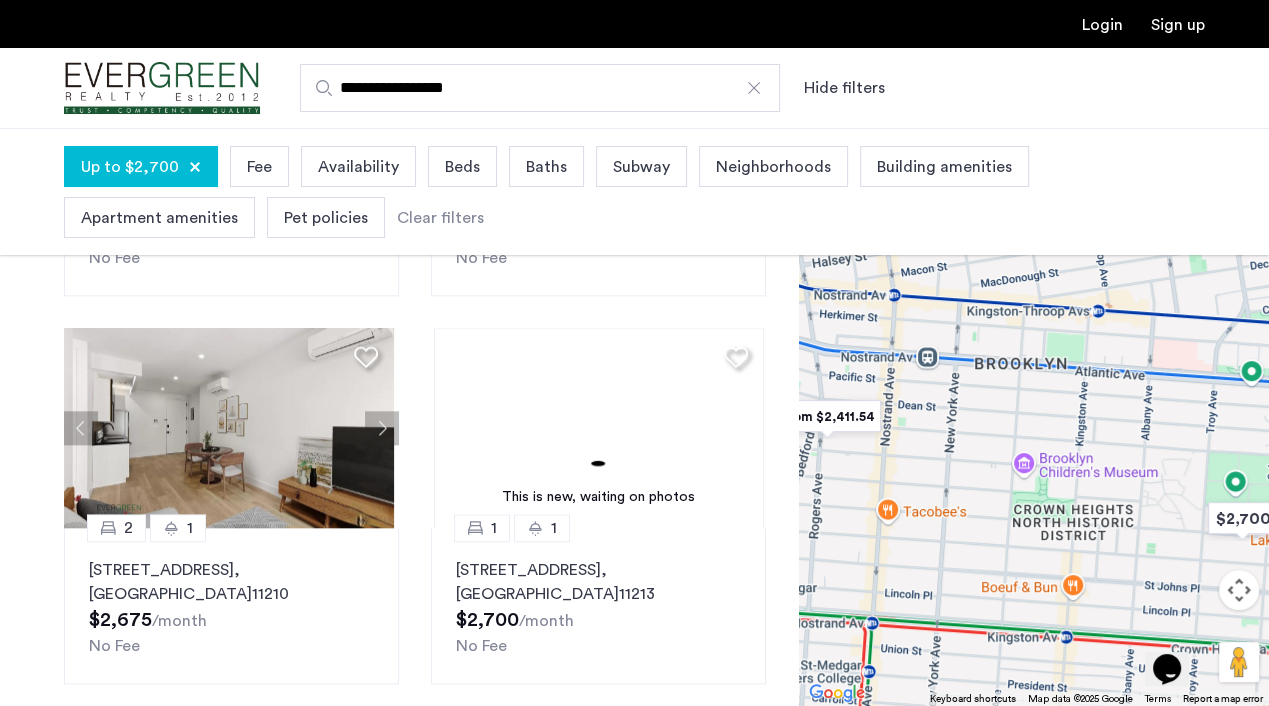 drag, startPoint x: 960, startPoint y: 472, endPoint x: 1175, endPoint y: 455, distance: 215.67105 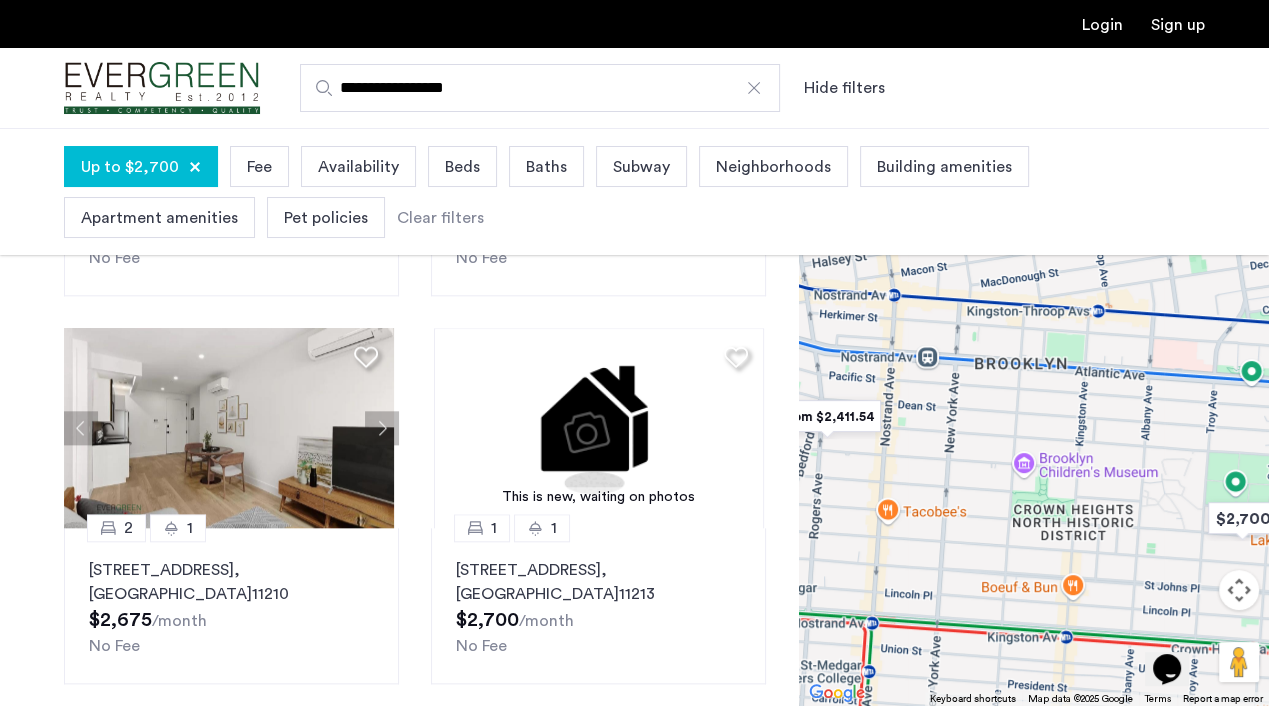 click at bounding box center [1034, 417] 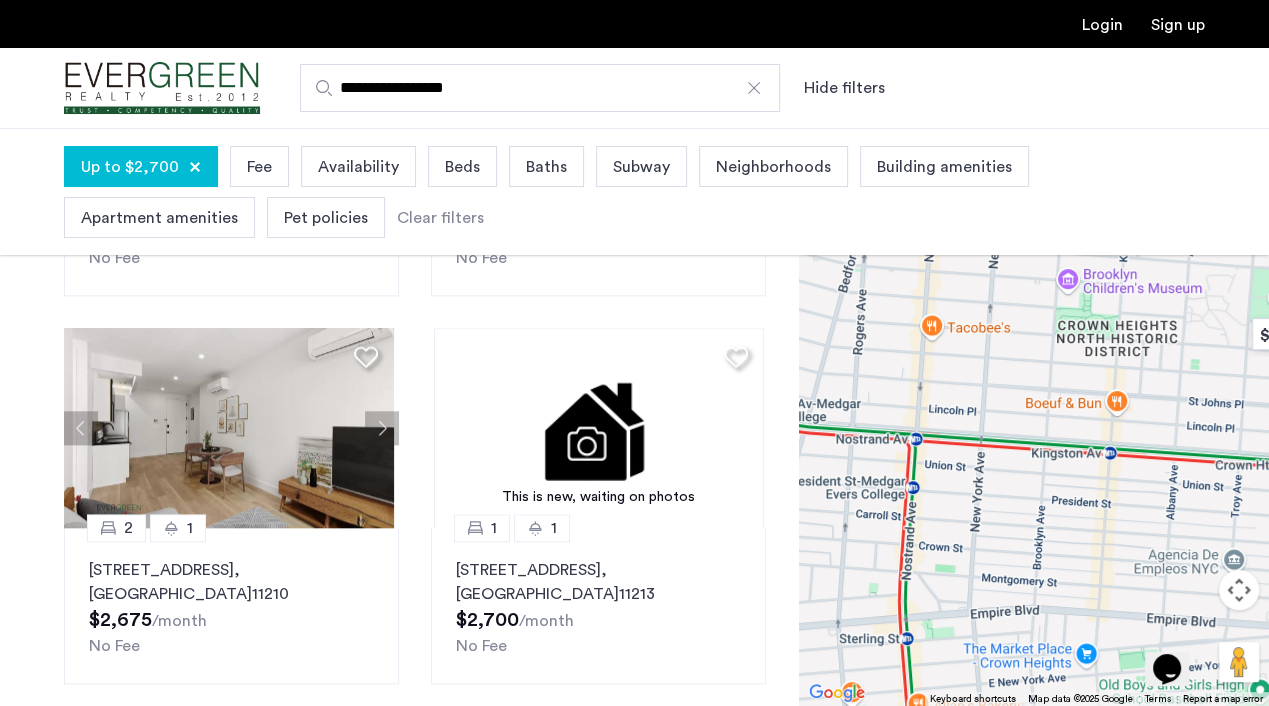 drag, startPoint x: 1062, startPoint y: 527, endPoint x: 1097, endPoint y: 331, distance: 199.10048 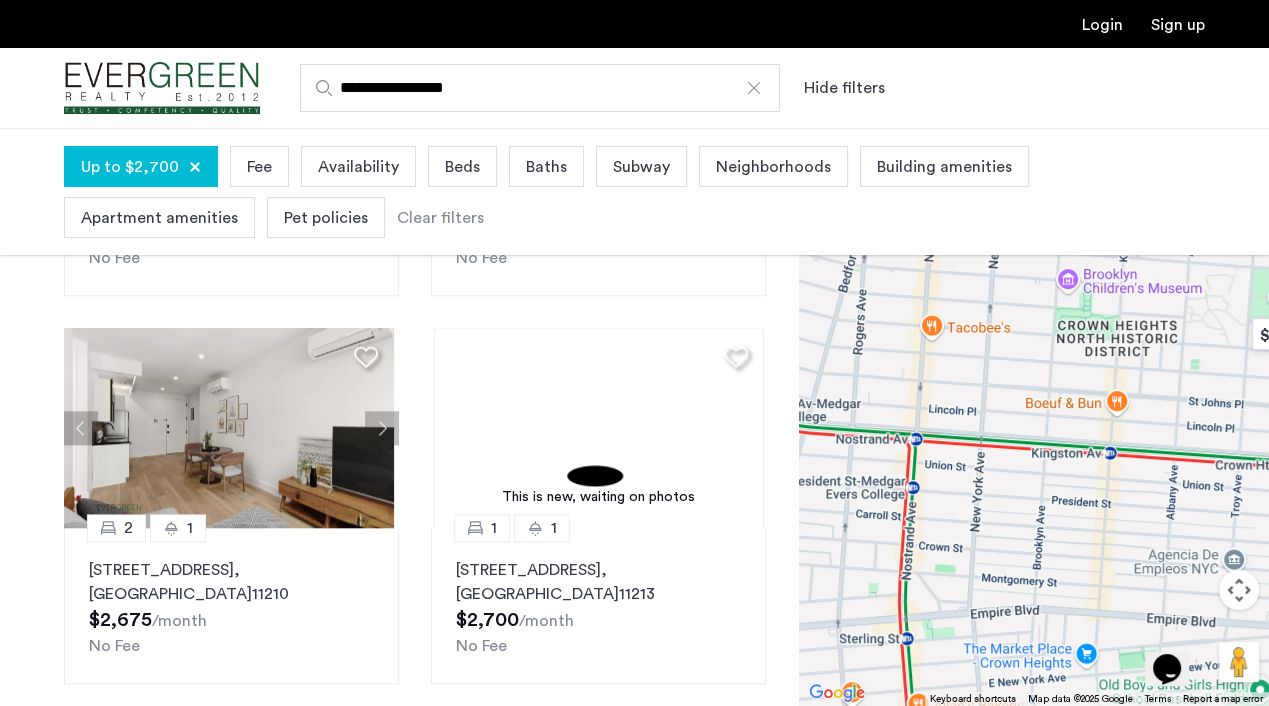 click at bounding box center [1034, 417] 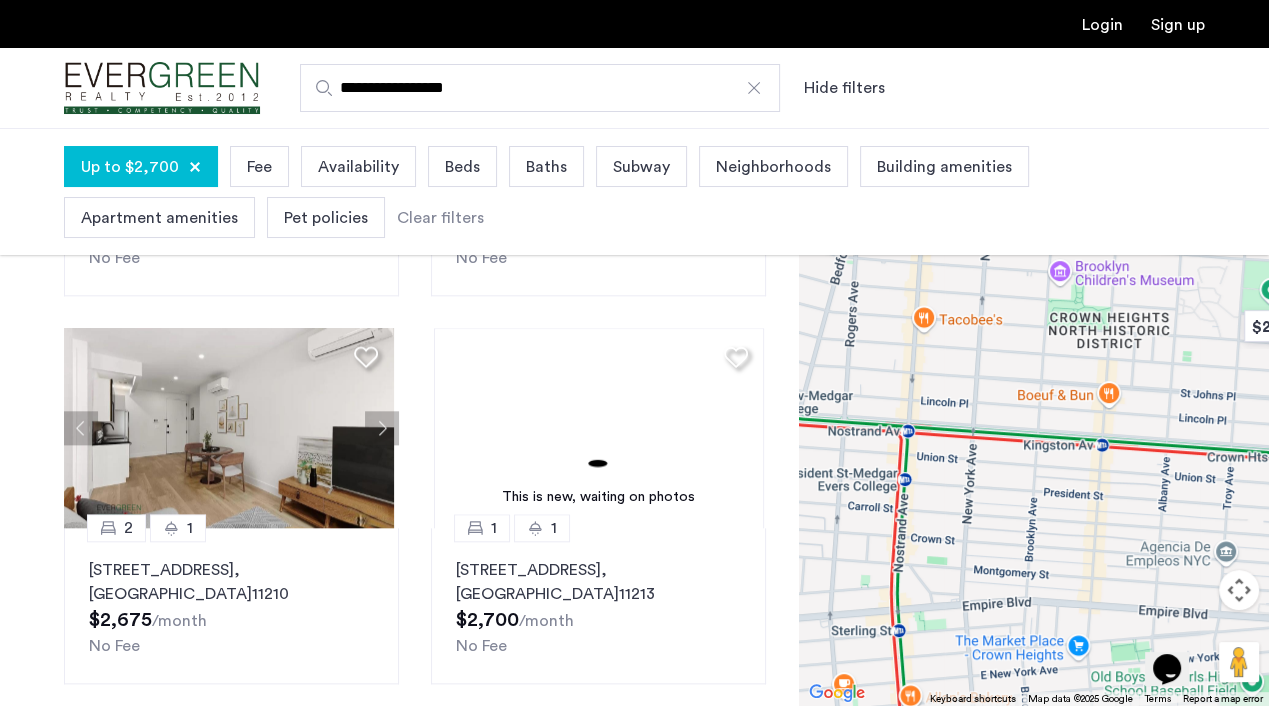 drag, startPoint x: 1097, startPoint y: 331, endPoint x: 816, endPoint y: -35, distance: 461.4293 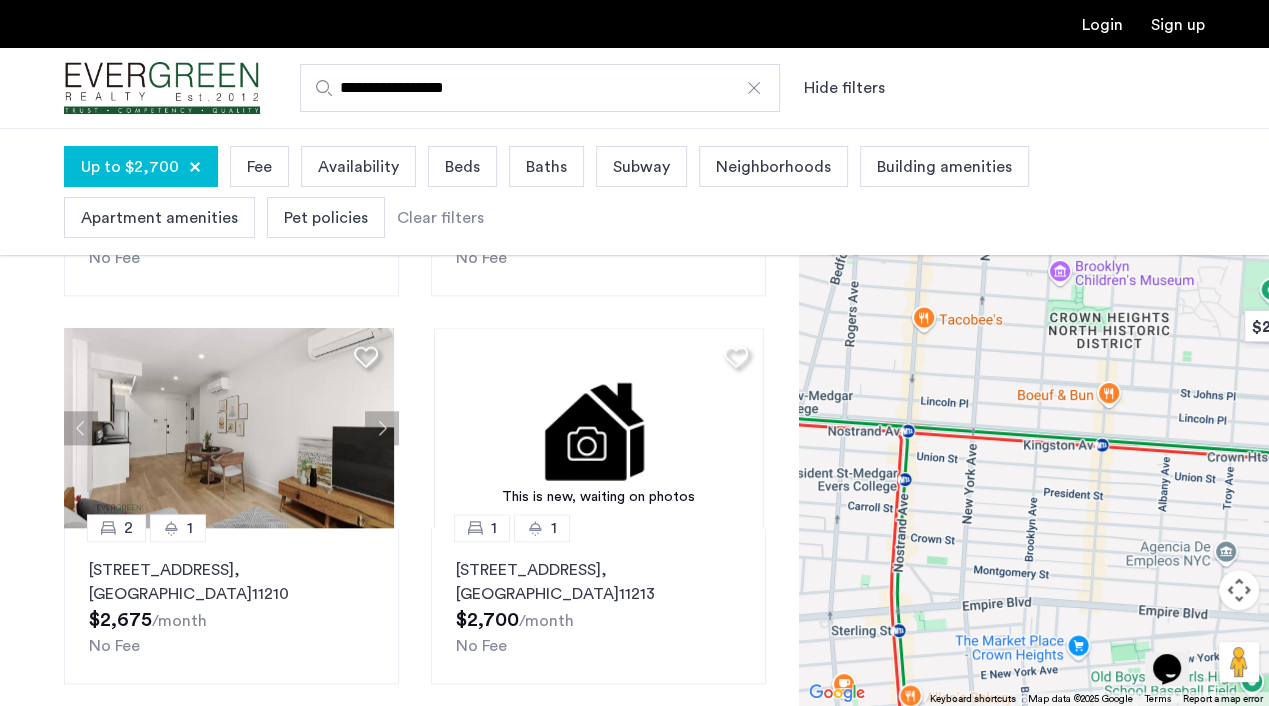 click on "**********" at bounding box center (634, 5) 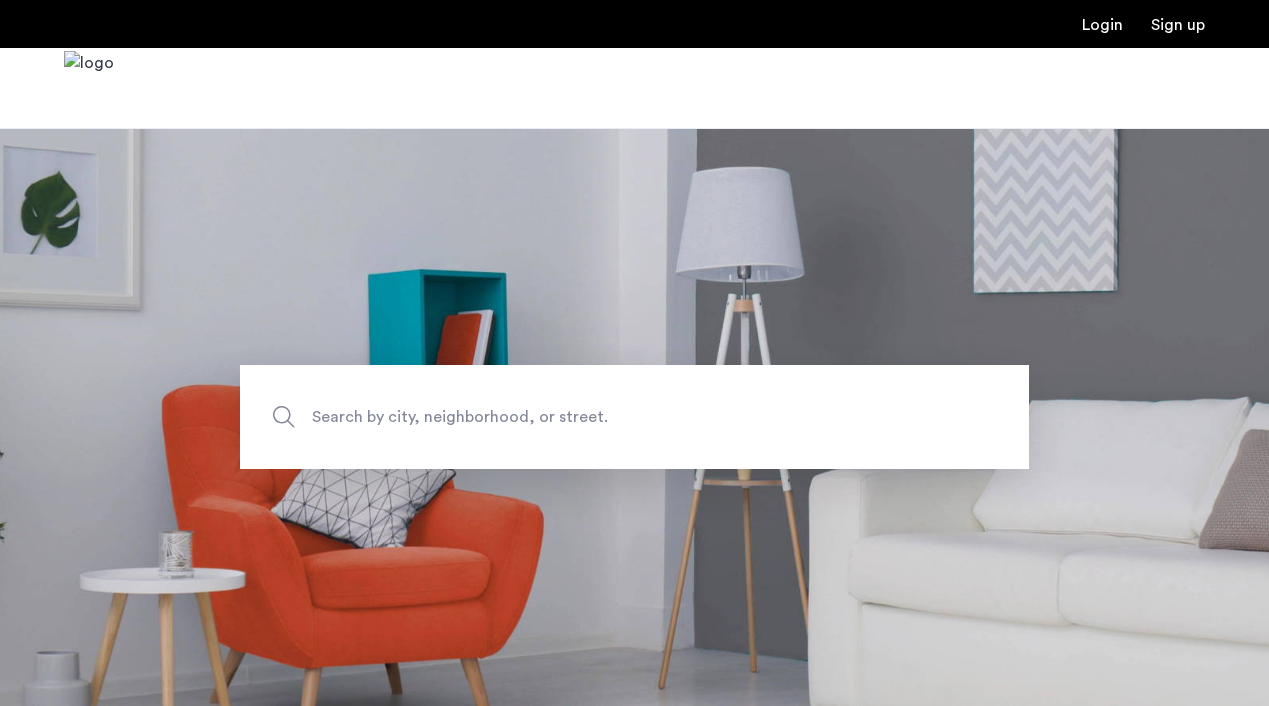 scroll, scrollTop: 0, scrollLeft: 0, axis: both 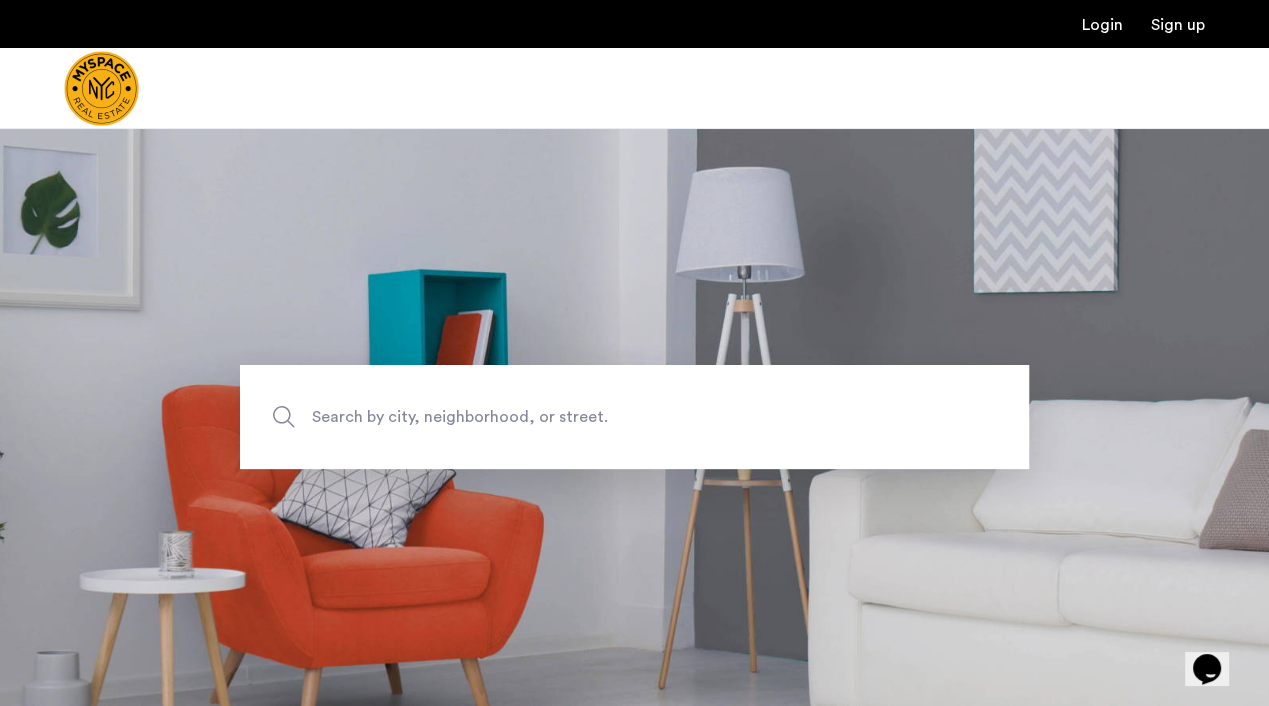 drag, startPoint x: 0, startPoint y: 0, endPoint x: 781, endPoint y: 404, distance: 879.3048 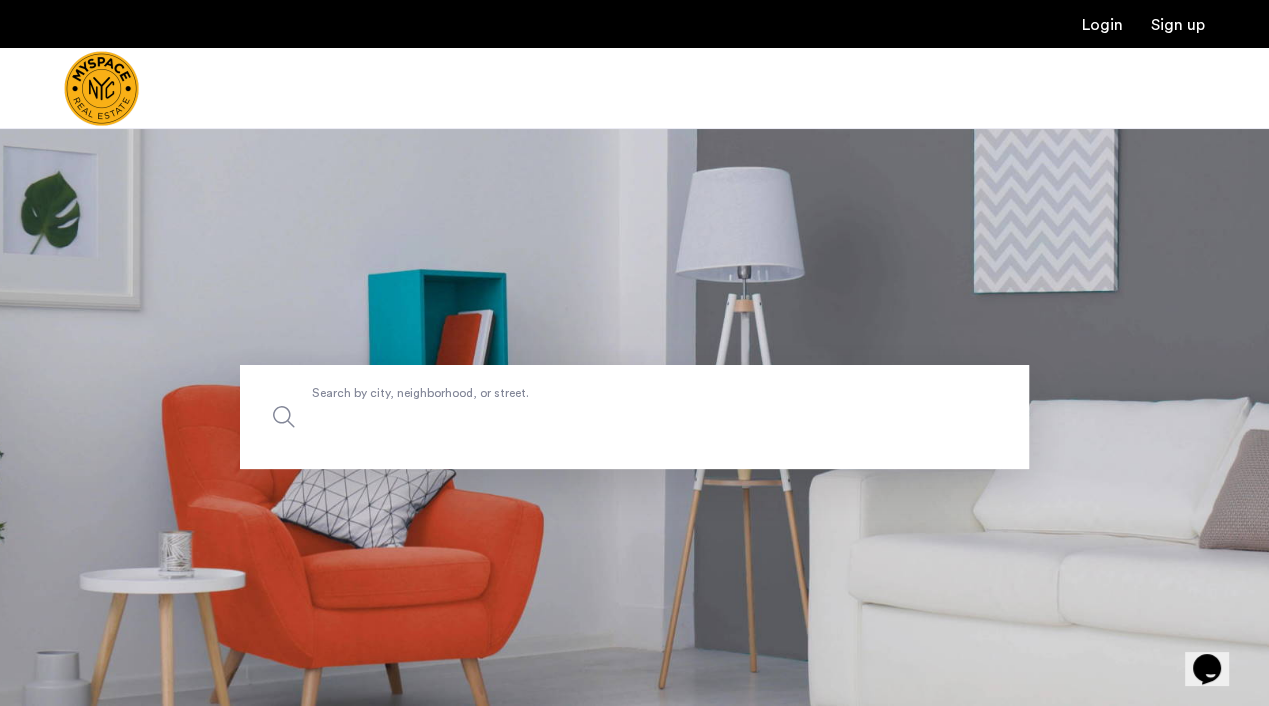 click on "Search by city, neighborhood, or street." at bounding box center (634, 417) 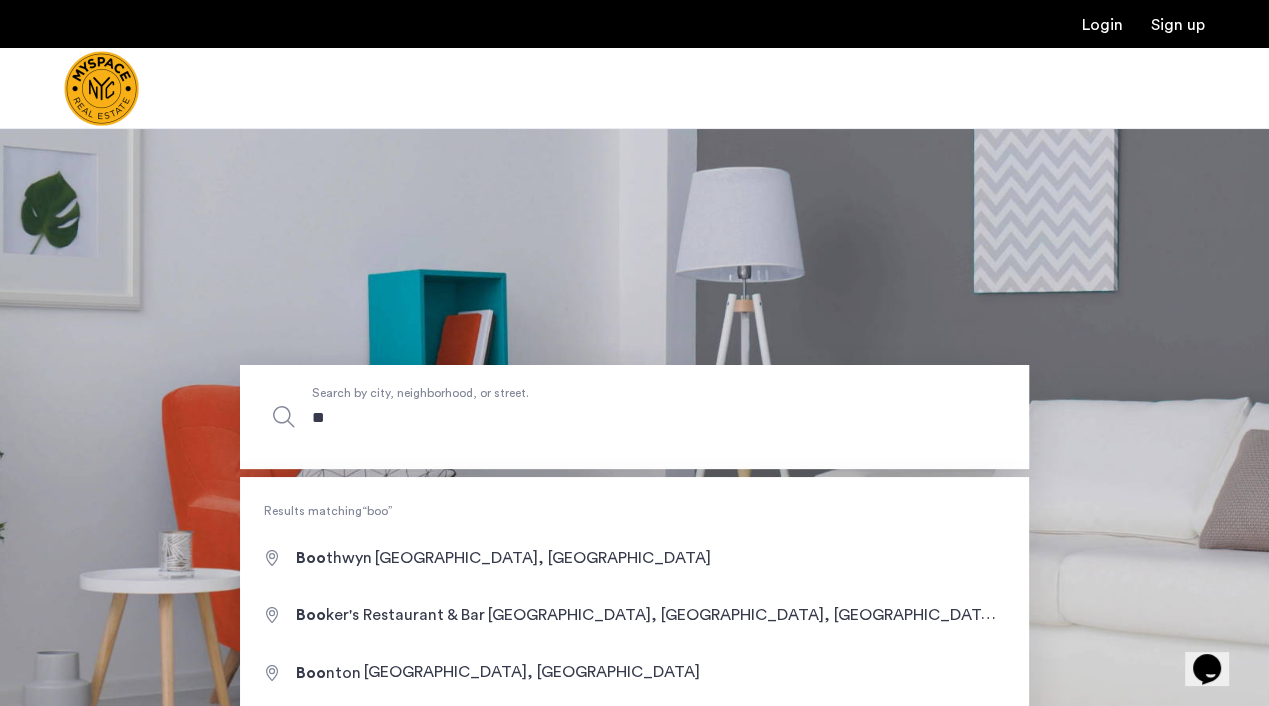 type on "*" 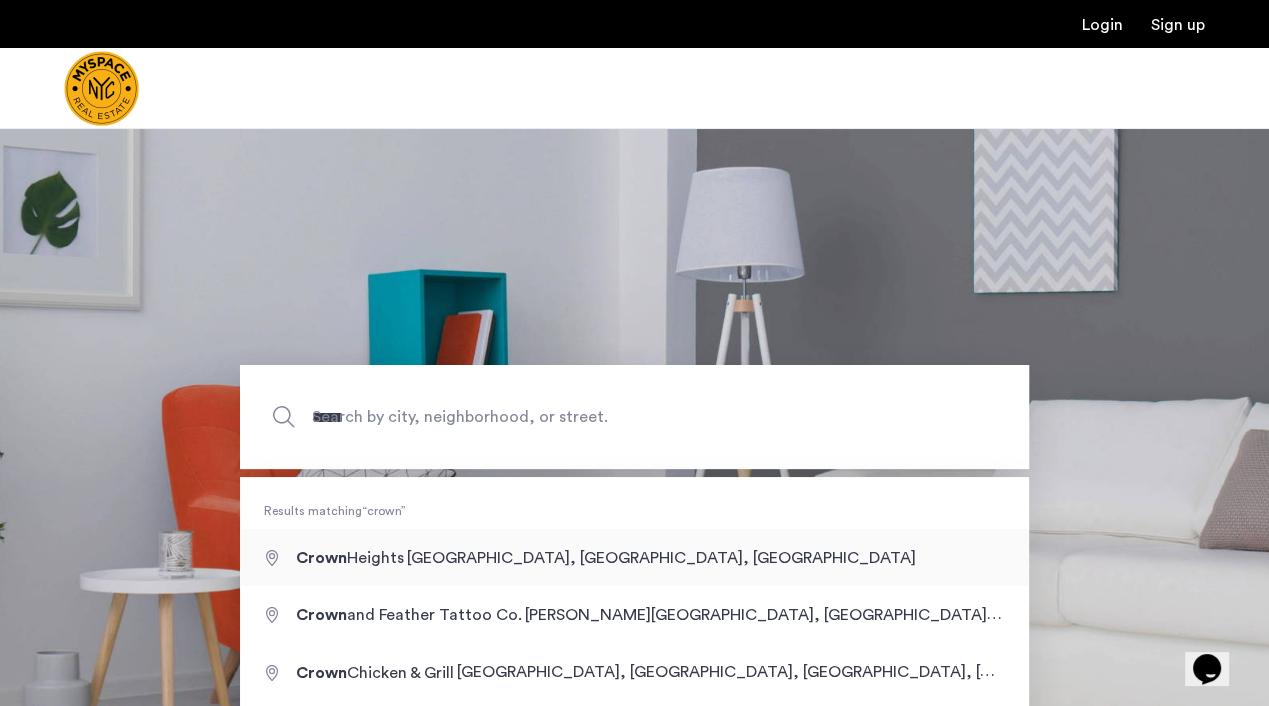 type on "**********" 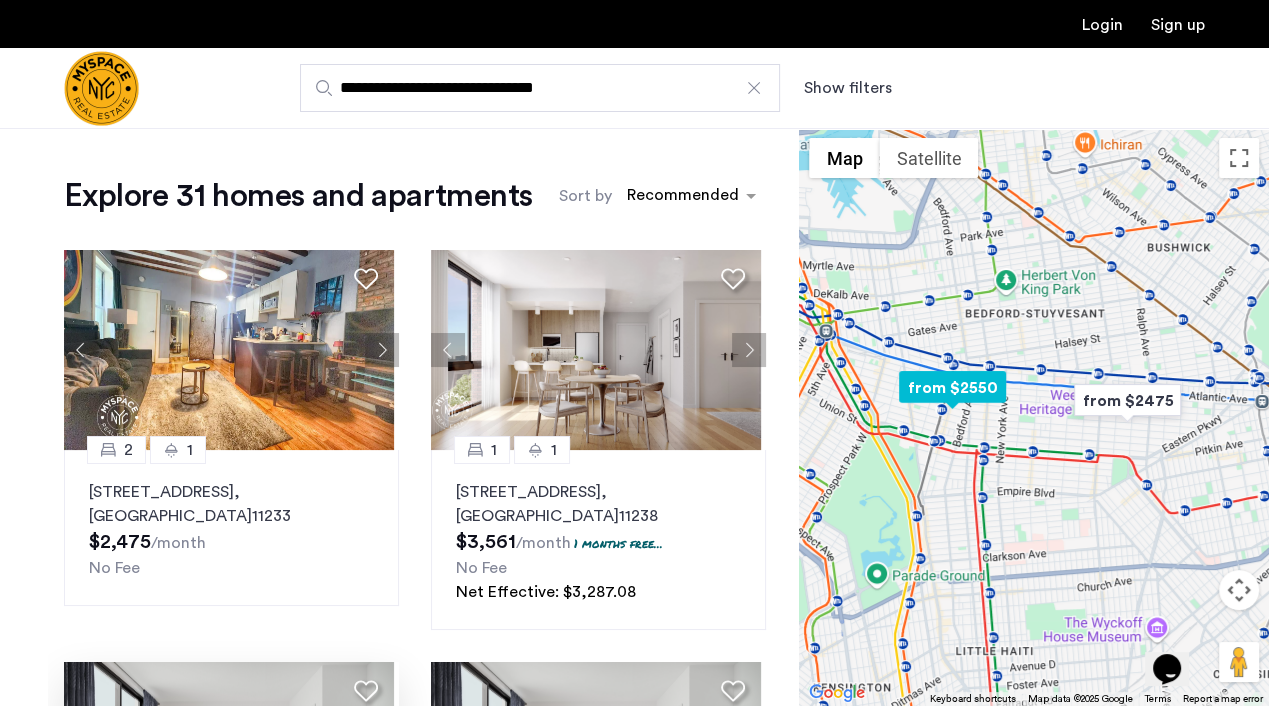 scroll, scrollTop: 0, scrollLeft: 0, axis: both 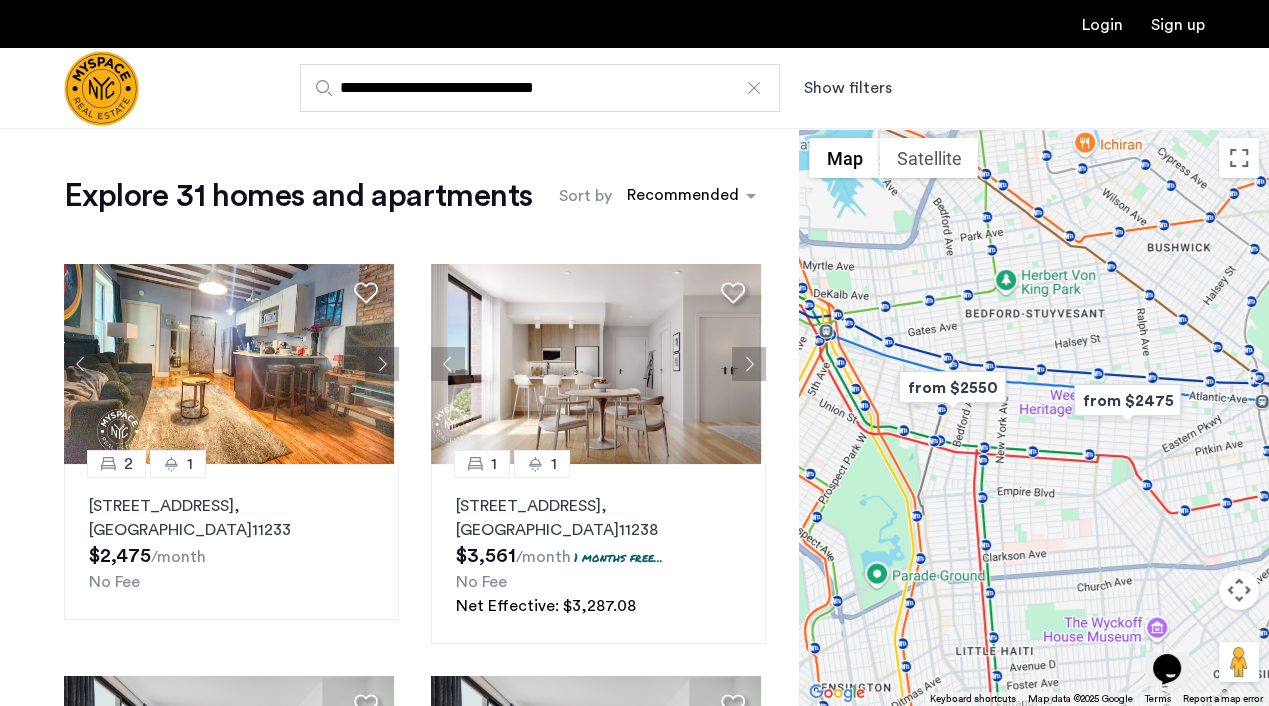 click on "Show filters" at bounding box center [848, 88] 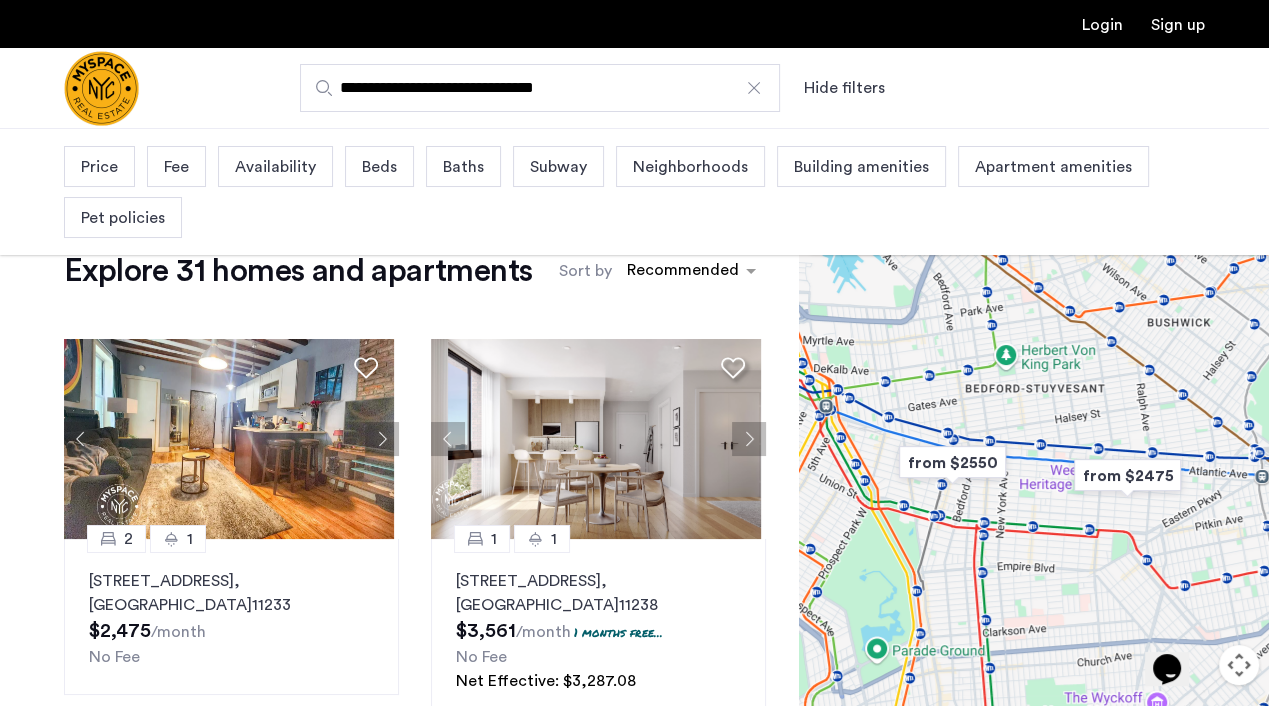 click on "Price" at bounding box center (99, 167) 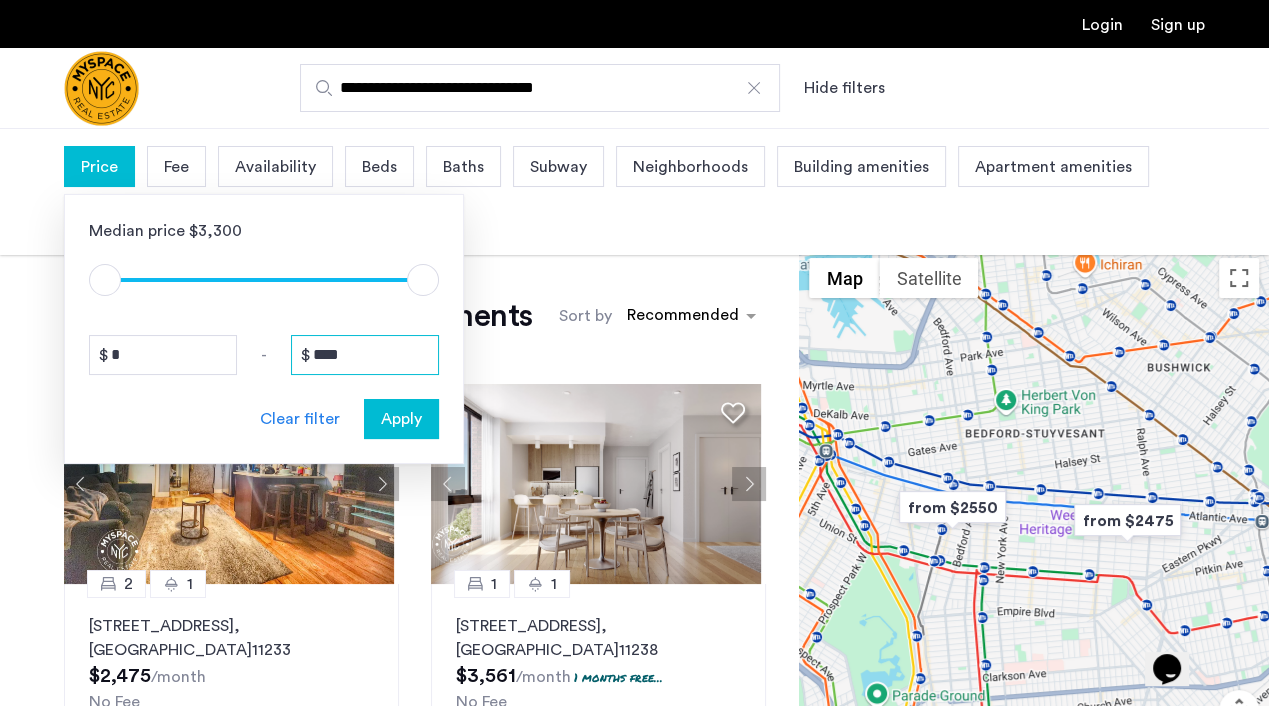 click on "****" at bounding box center [365, 355] 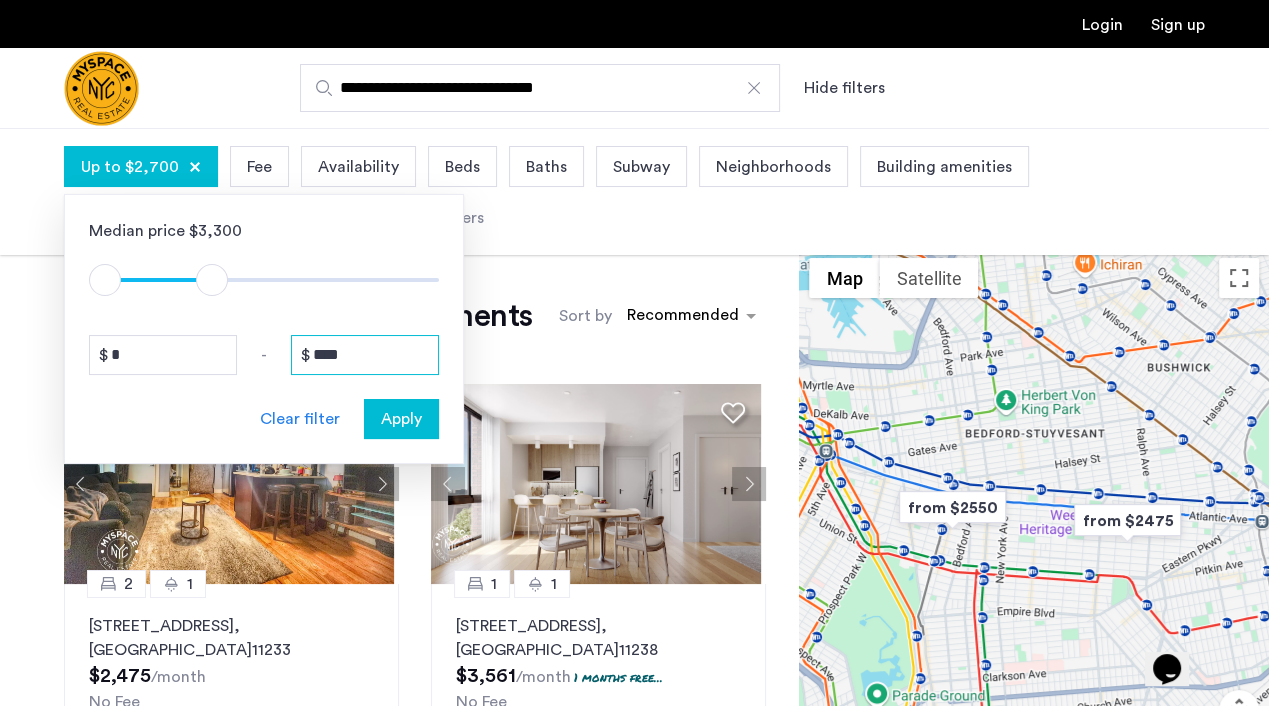 type on "****" 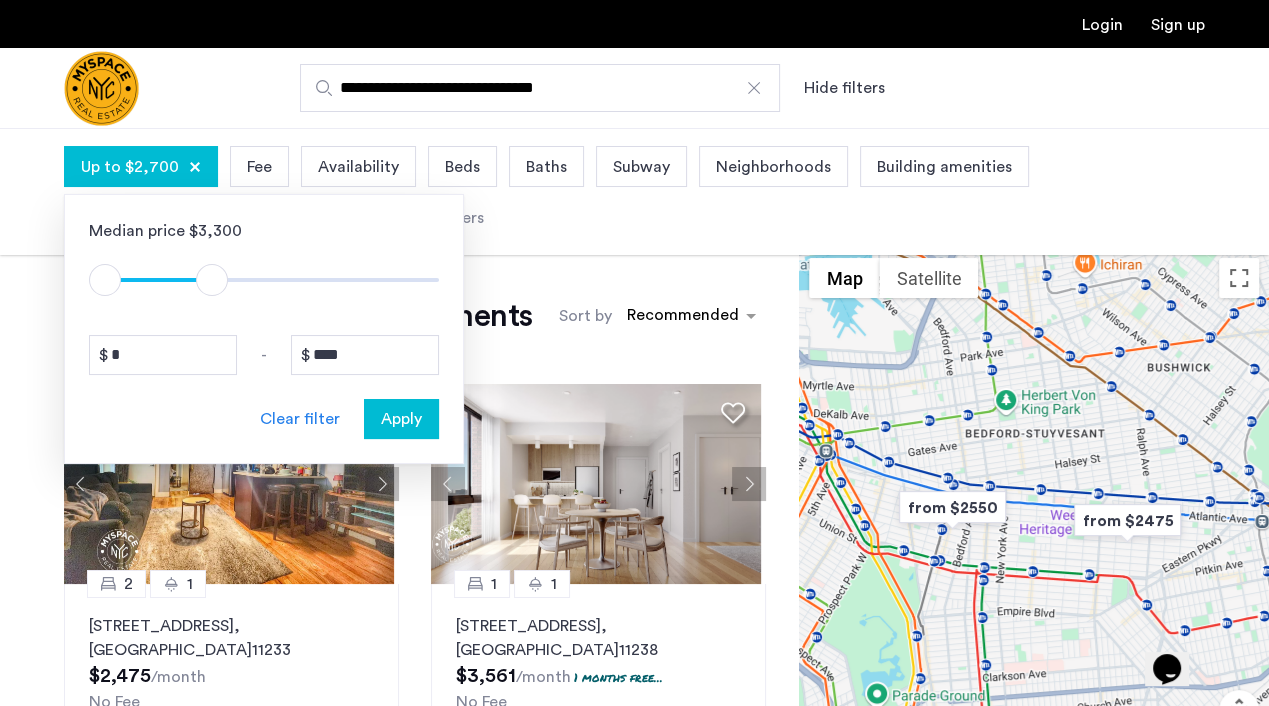 click on "Apply" at bounding box center [401, 419] 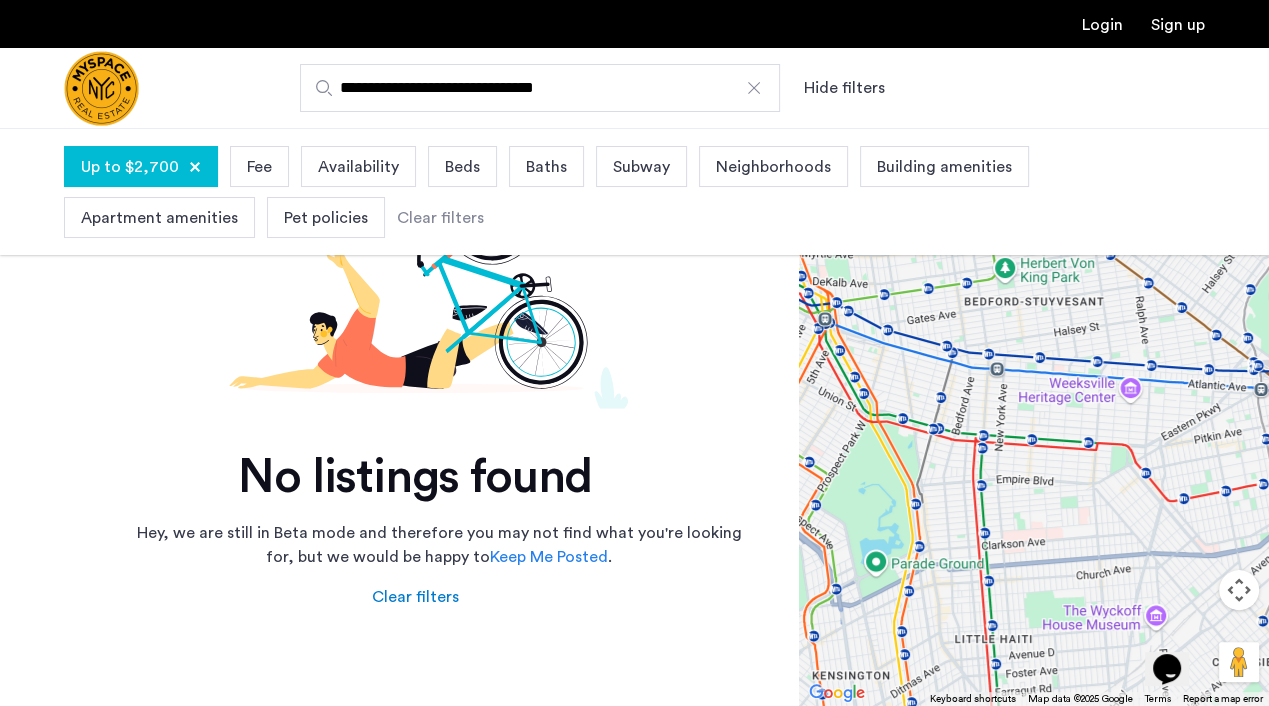 scroll, scrollTop: 0, scrollLeft: 0, axis: both 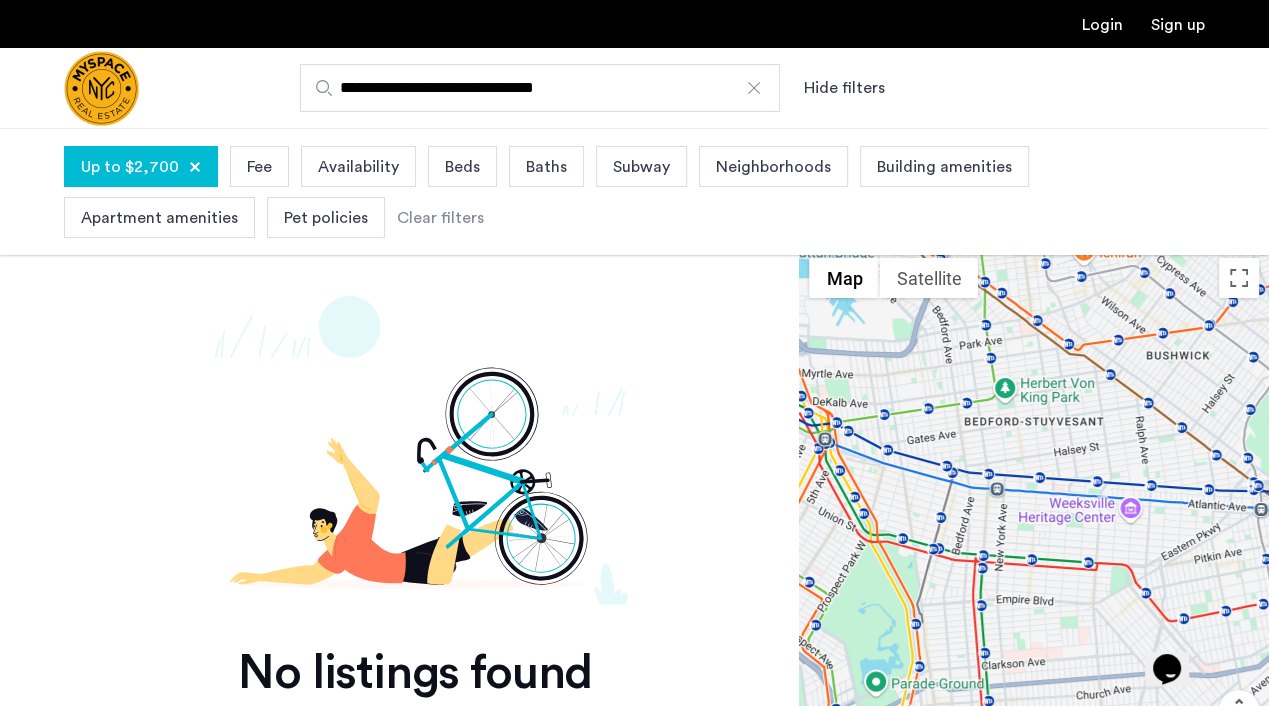 click at bounding box center (195, 167) 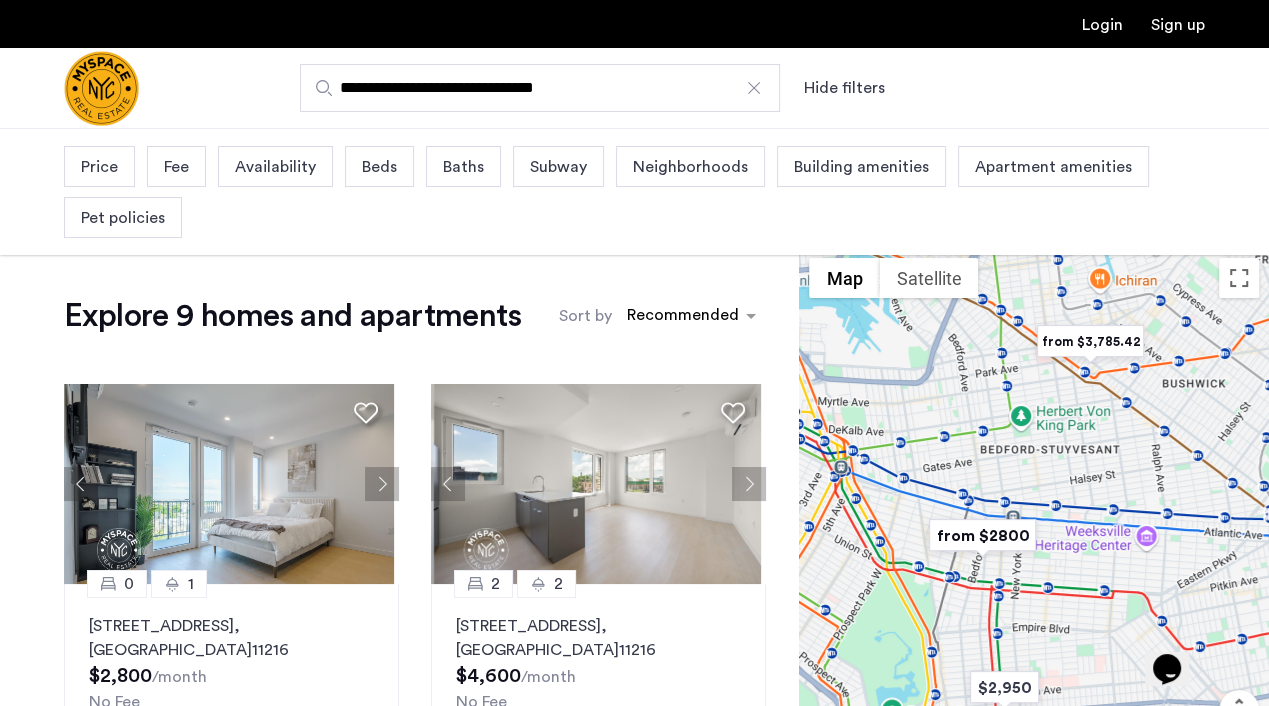 click on "Price" at bounding box center [99, 167] 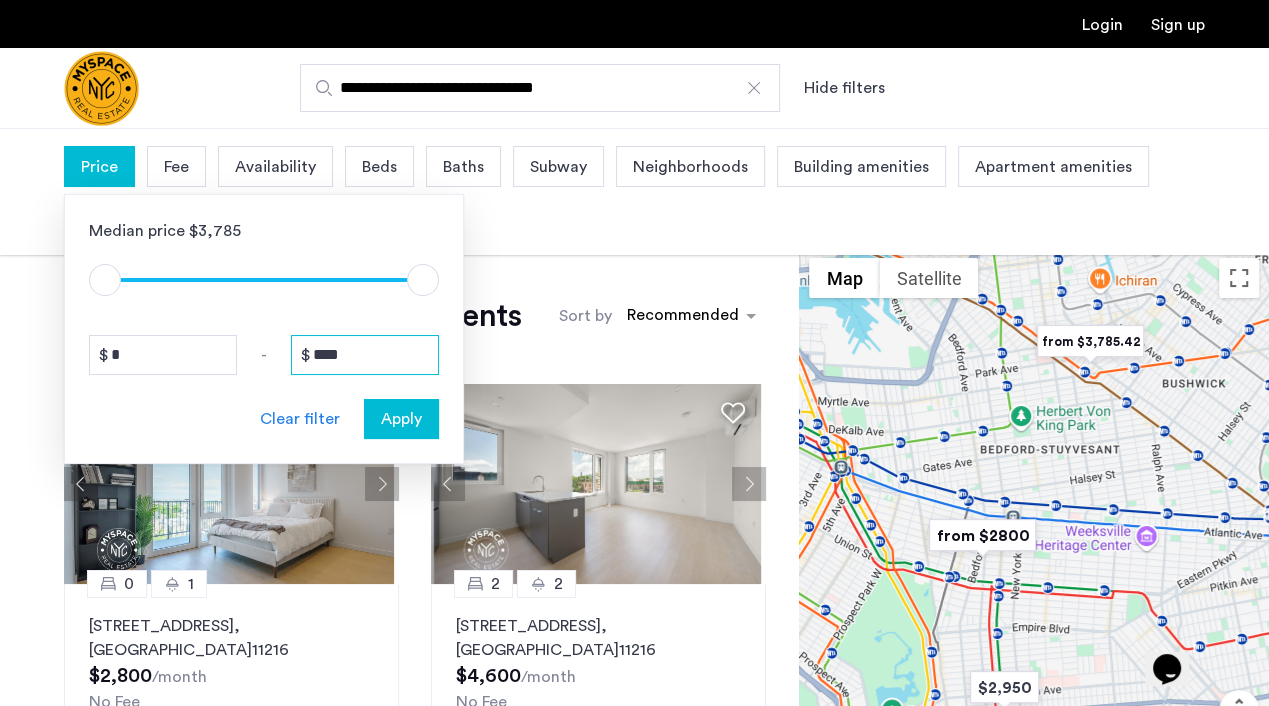 drag, startPoint x: 325, startPoint y: 358, endPoint x: 300, endPoint y: 365, distance: 25.96151 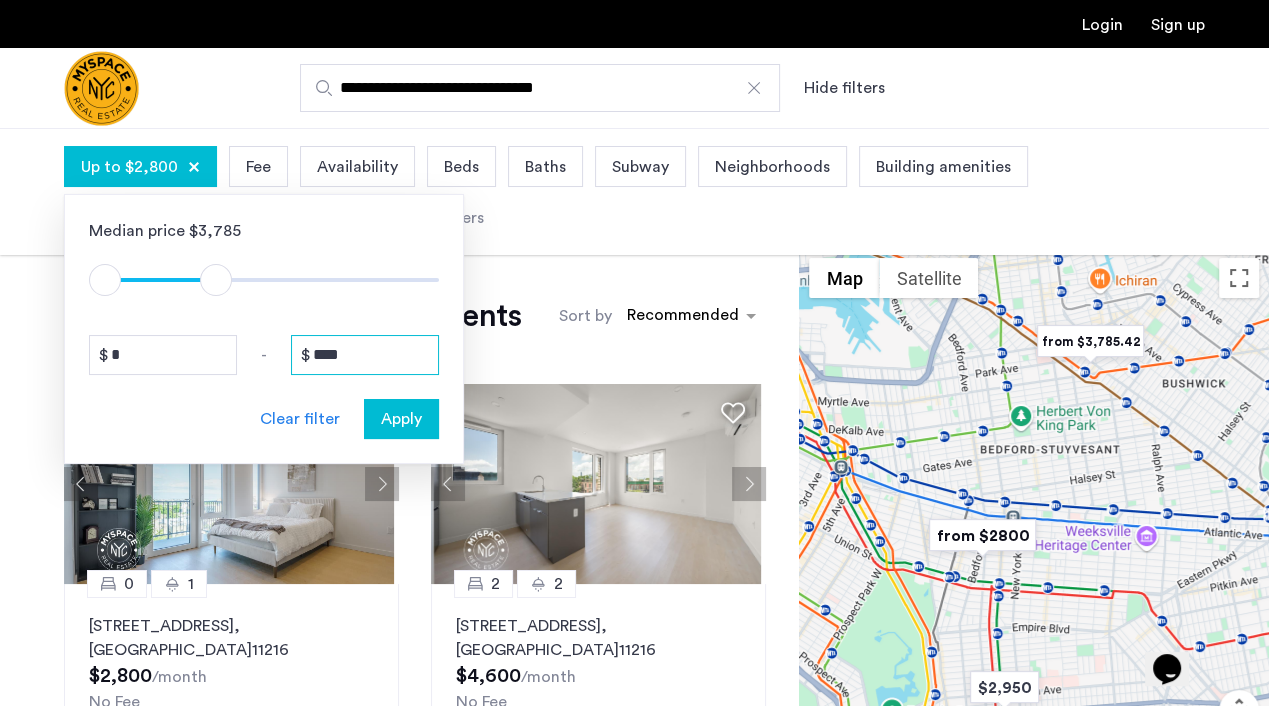 type on "****" 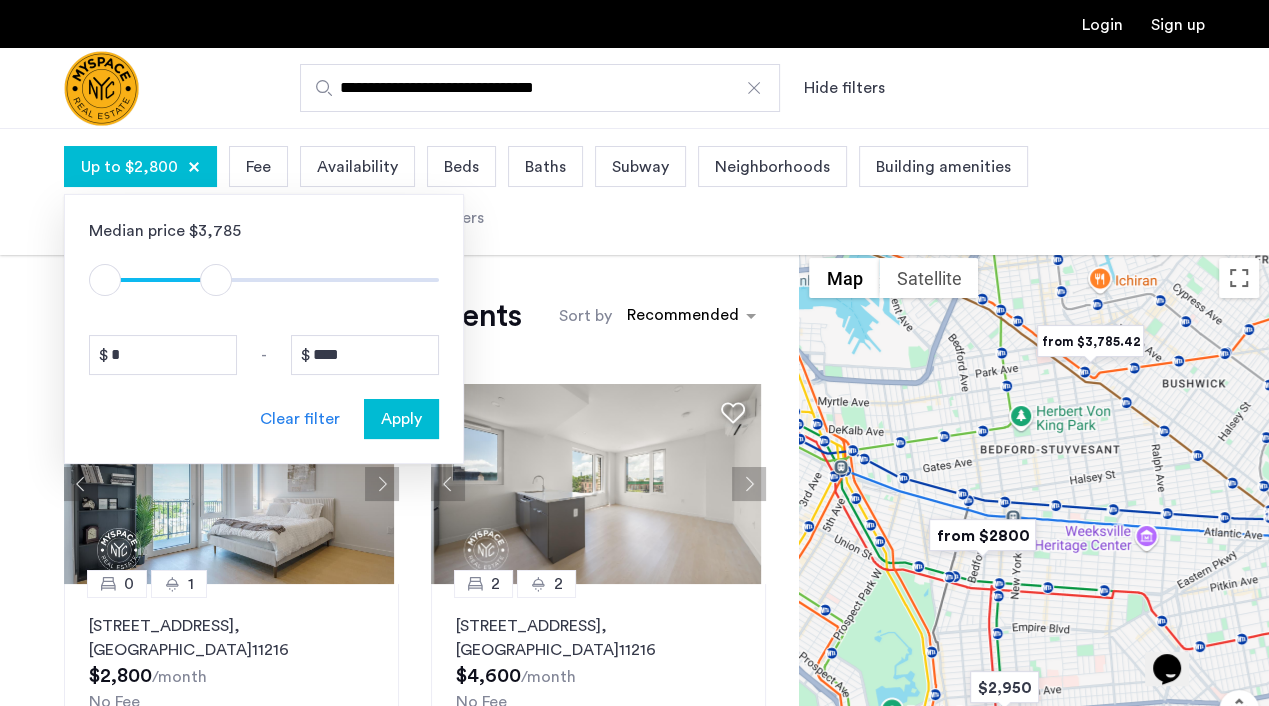 click on "Apply" at bounding box center (401, 419) 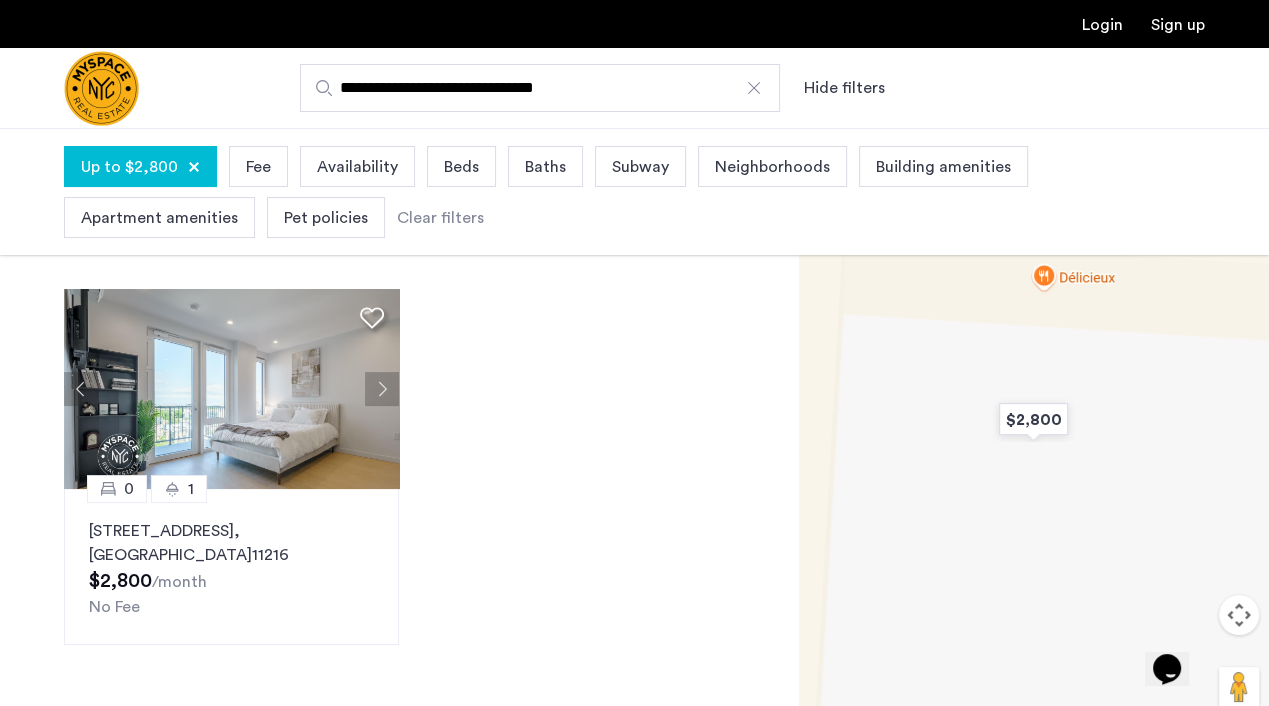 scroll, scrollTop: 112, scrollLeft: 0, axis: vertical 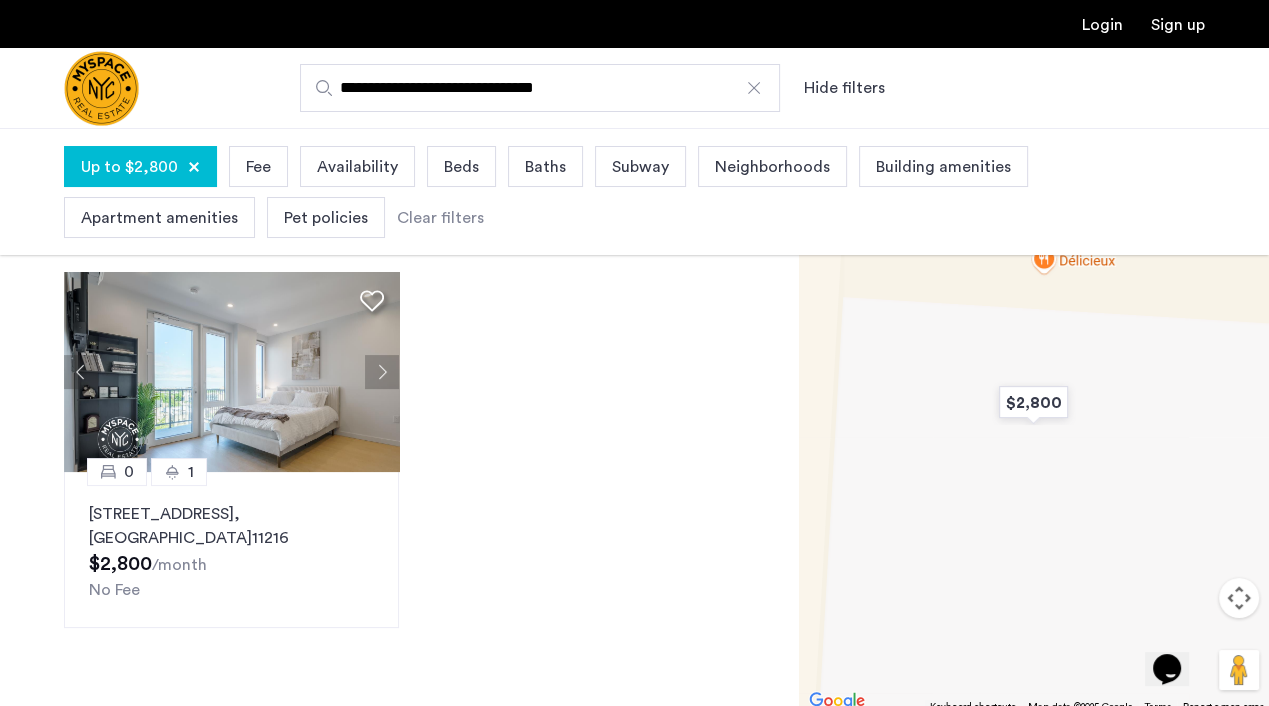 click at bounding box center [194, 167] 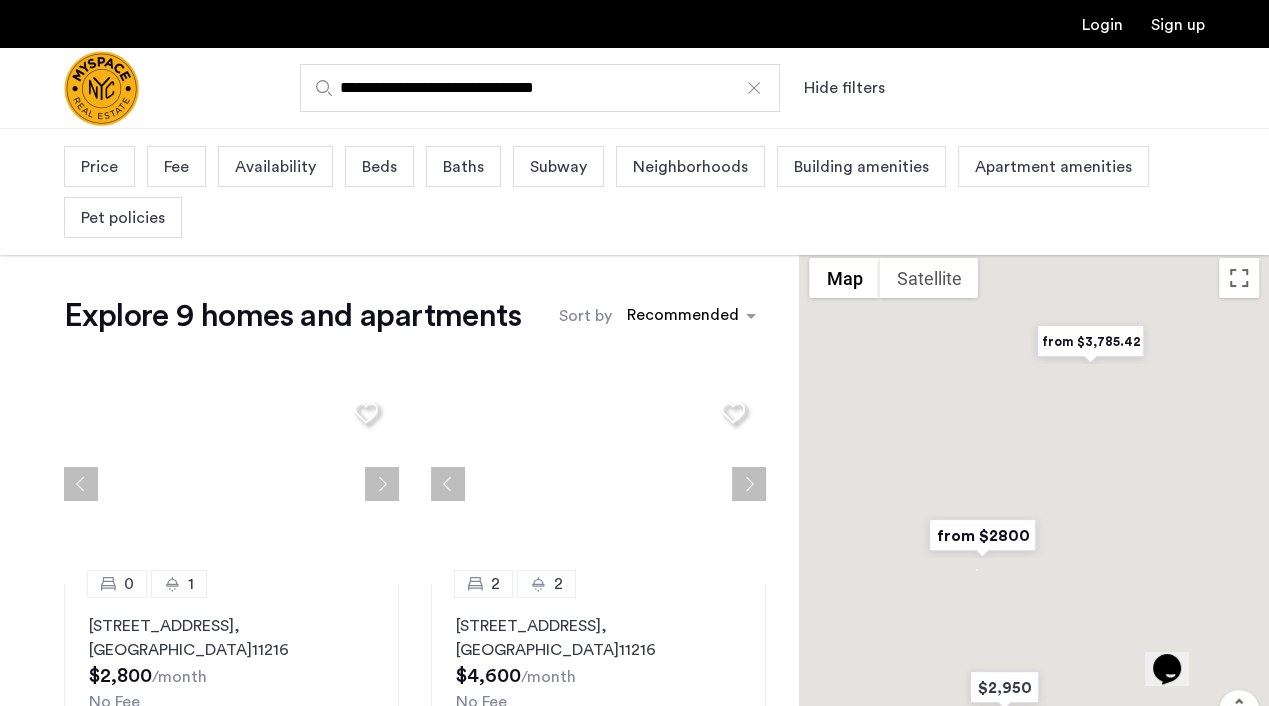 click on "Price" at bounding box center [99, 167] 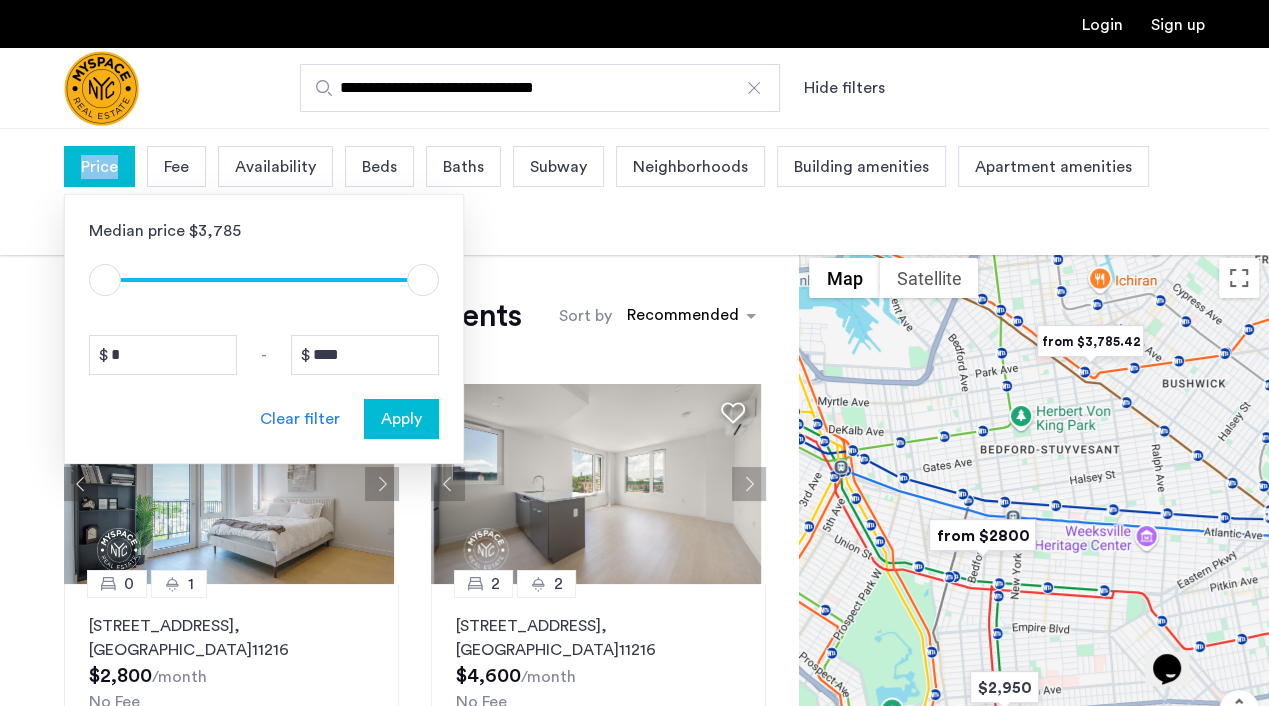 click on "Price" at bounding box center (99, 167) 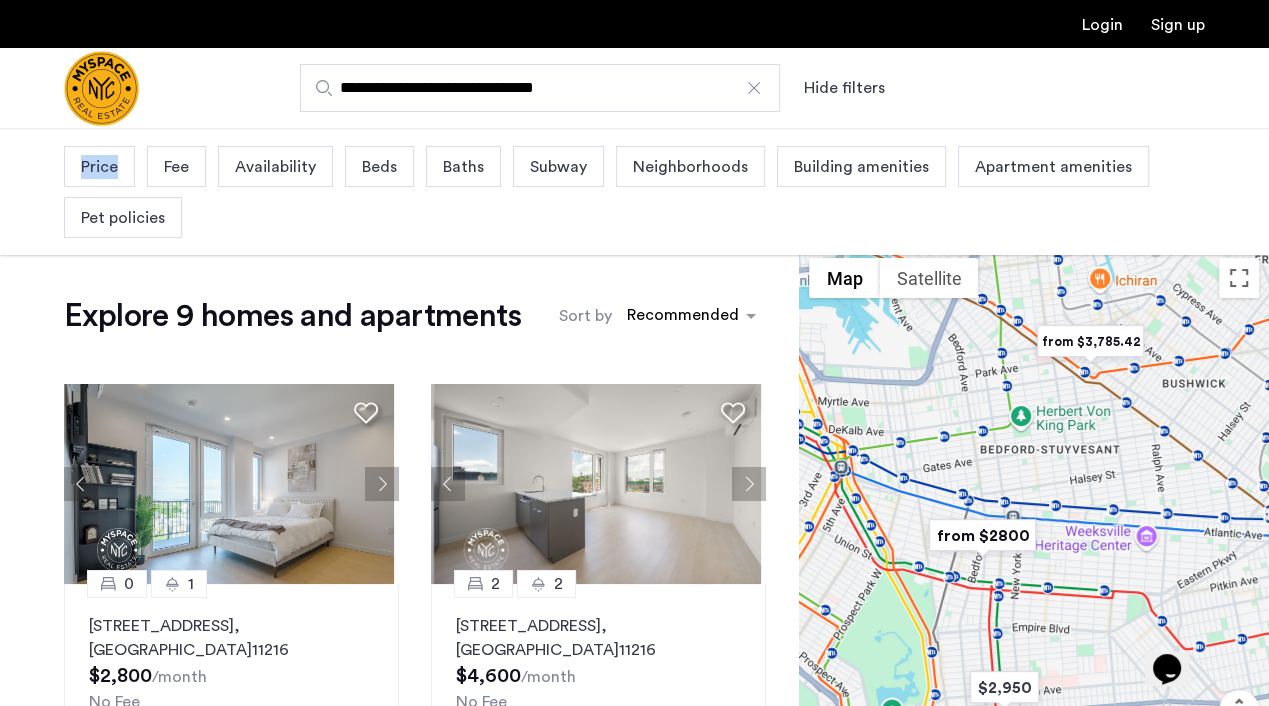 click on "Price" at bounding box center [99, 167] 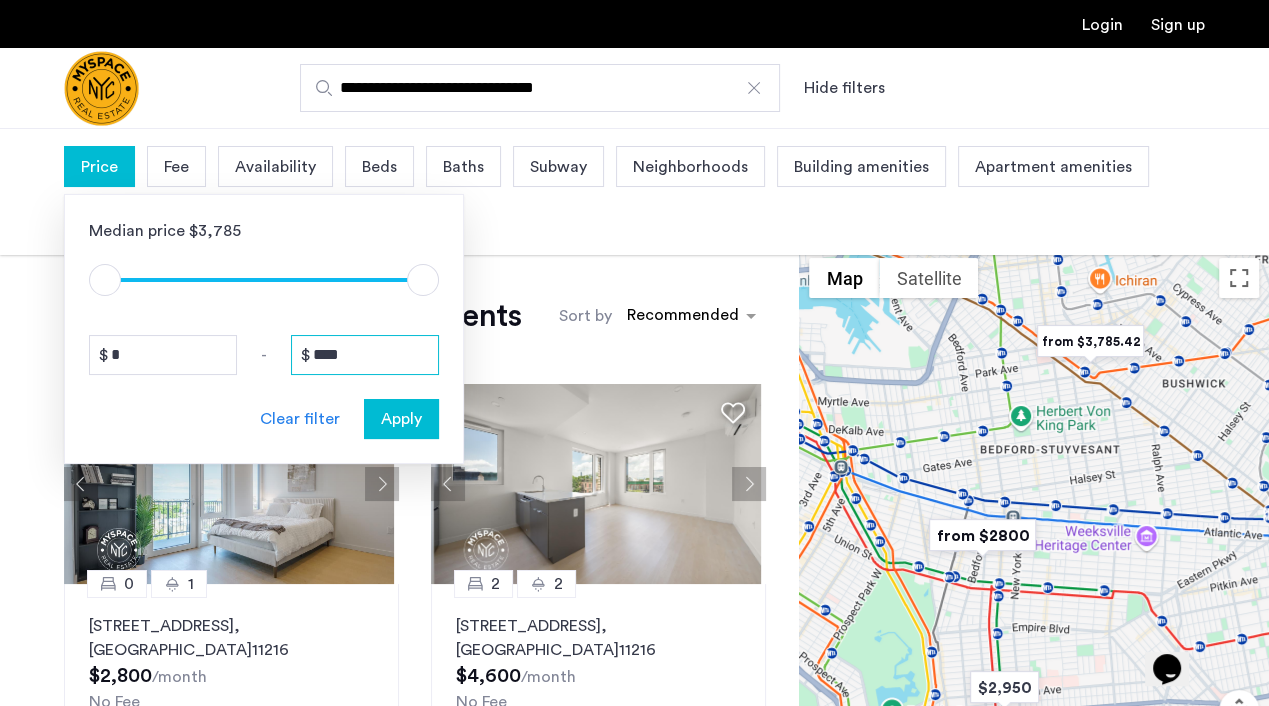 drag, startPoint x: 327, startPoint y: 347, endPoint x: 292, endPoint y: 368, distance: 40.81666 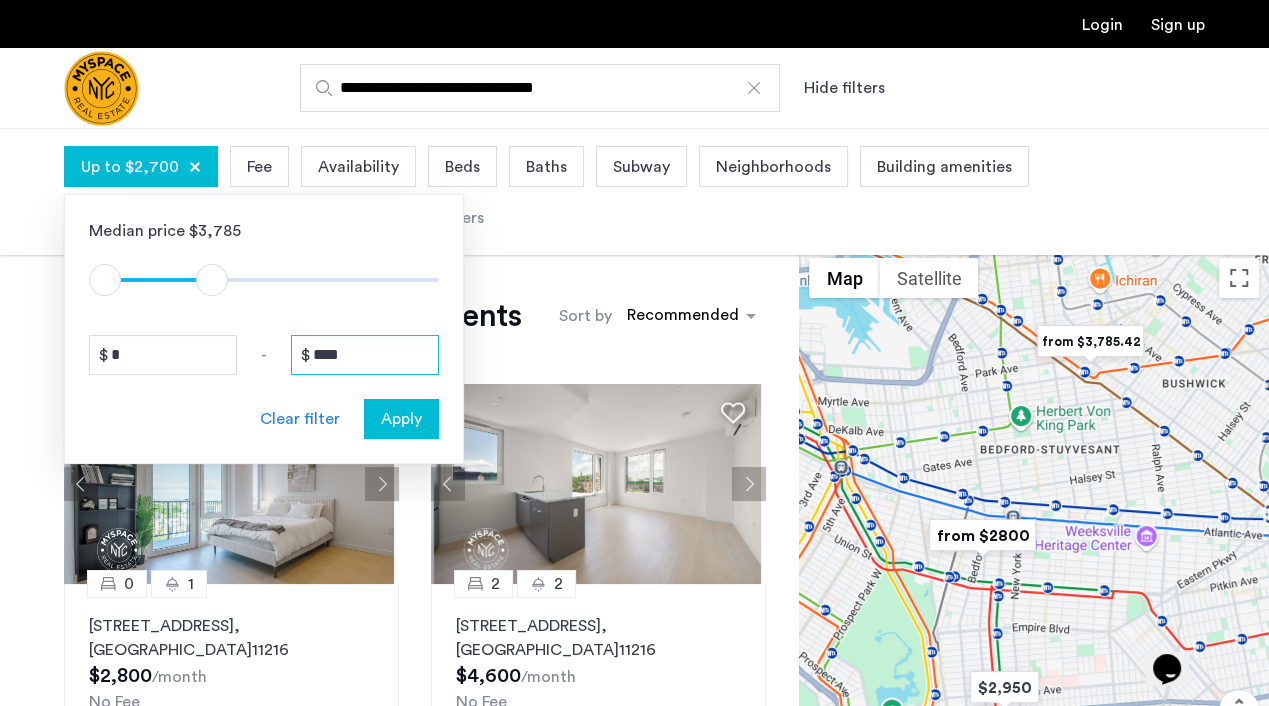 type on "****" 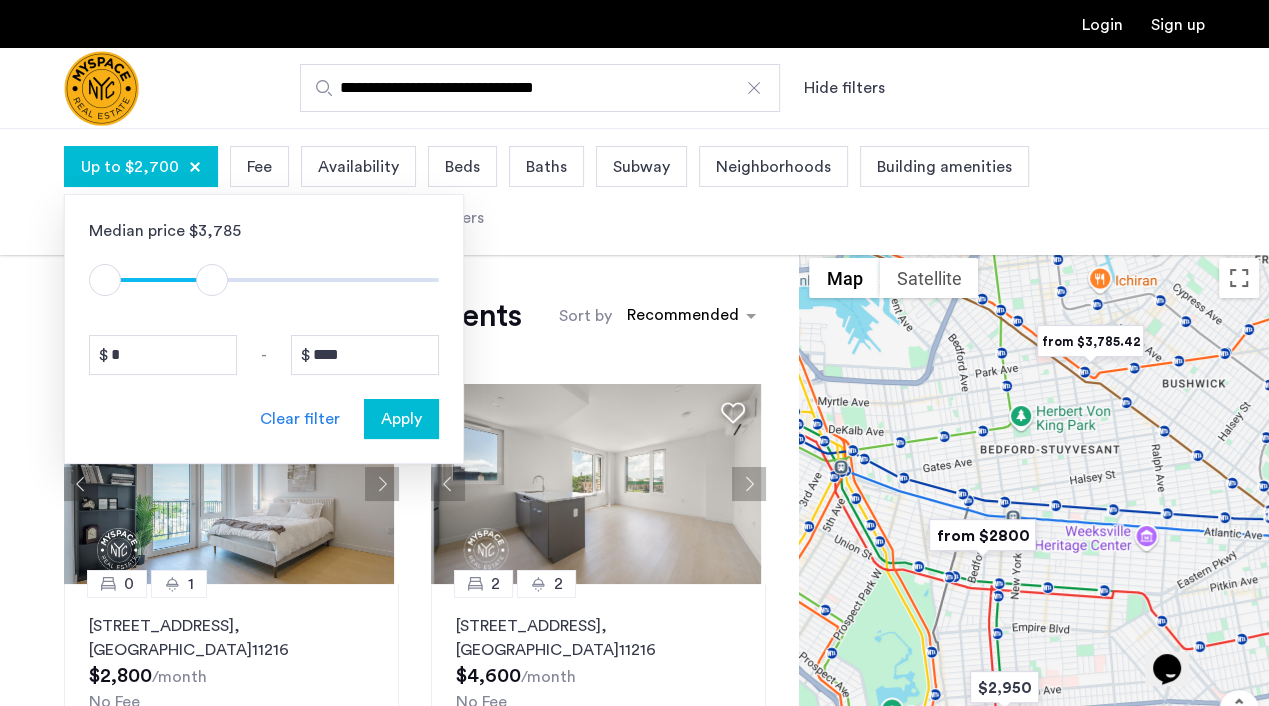 click on "Apply" at bounding box center (401, 419) 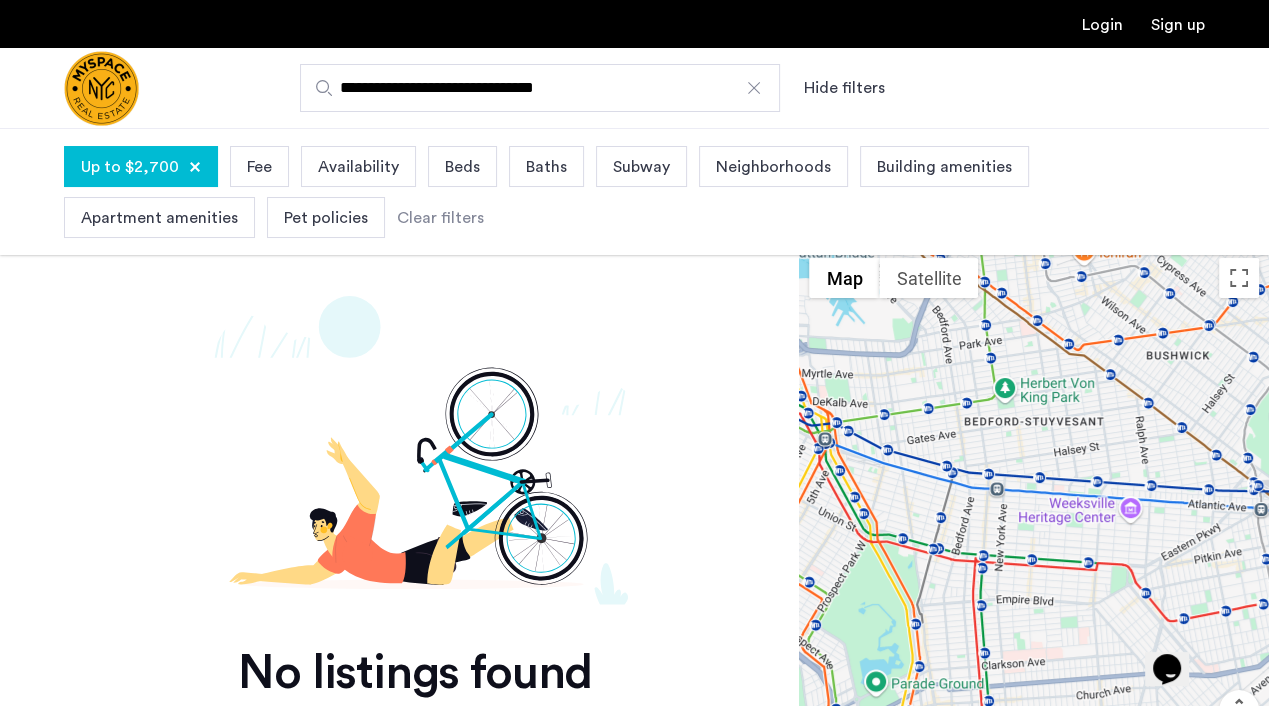 click on "**********" at bounding box center (540, 88) 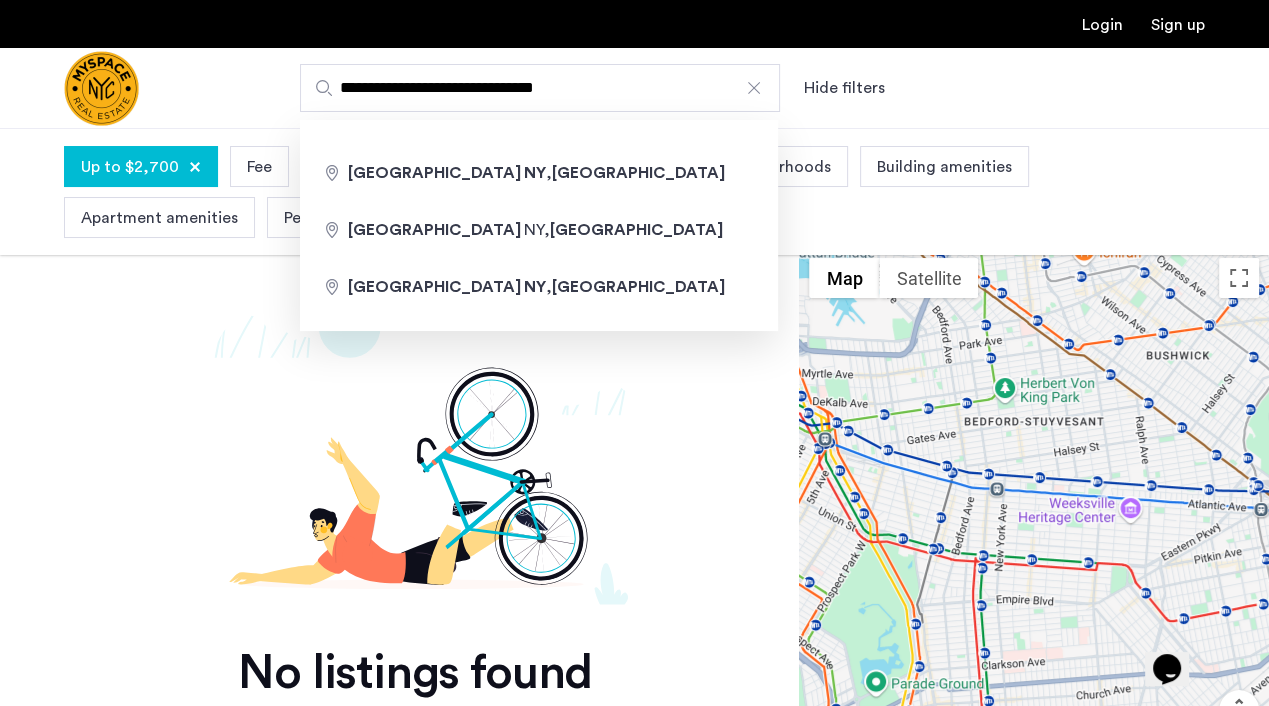 click on "**********" at bounding box center [540, 88] 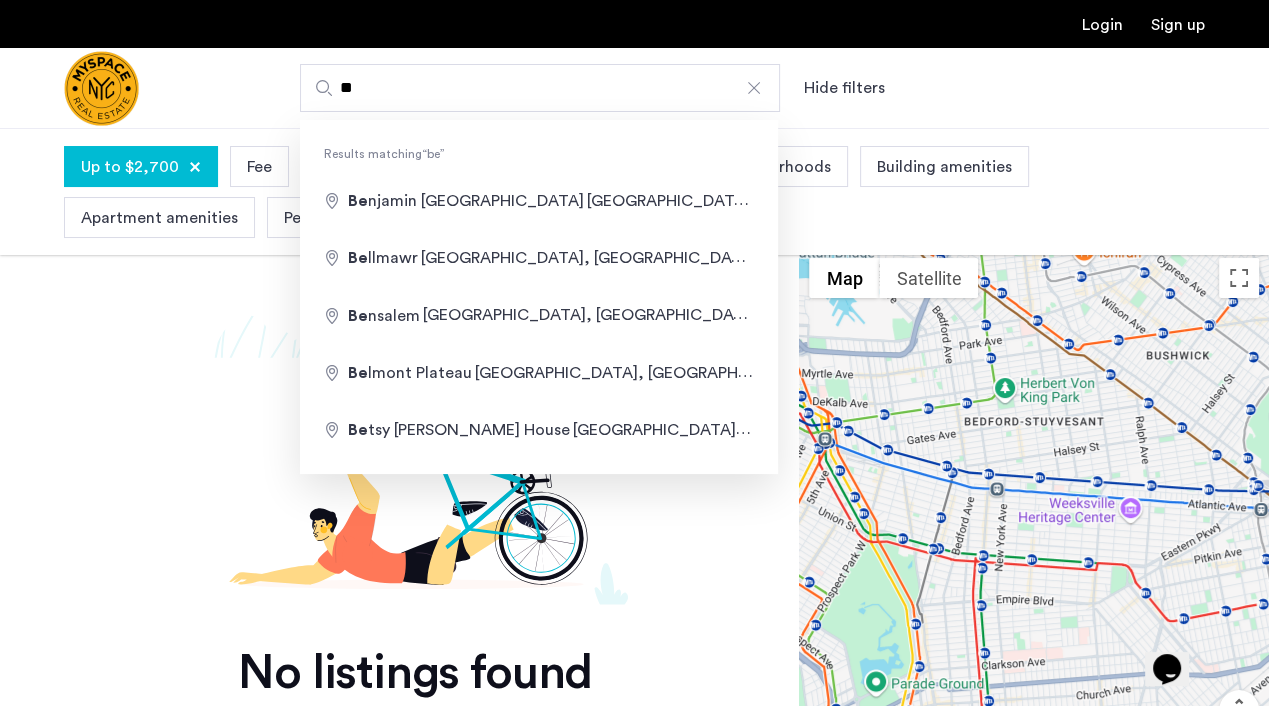 type on "*" 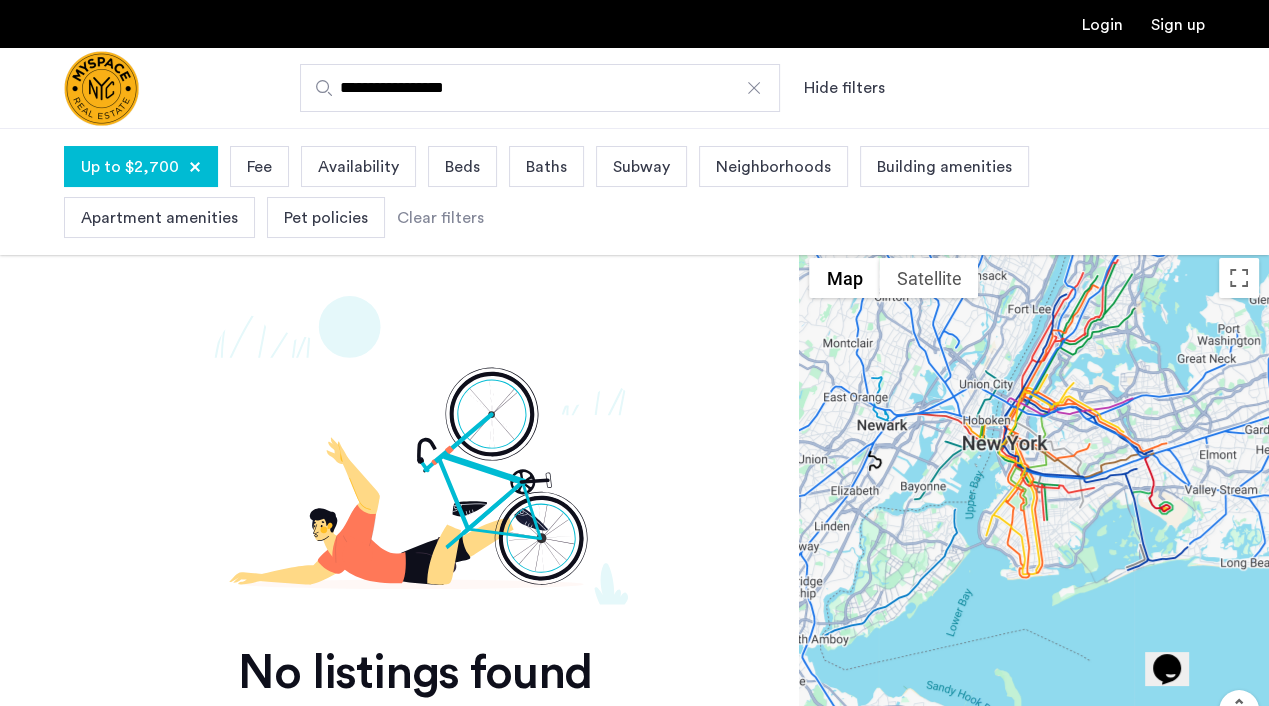 click at bounding box center [1034, 537] 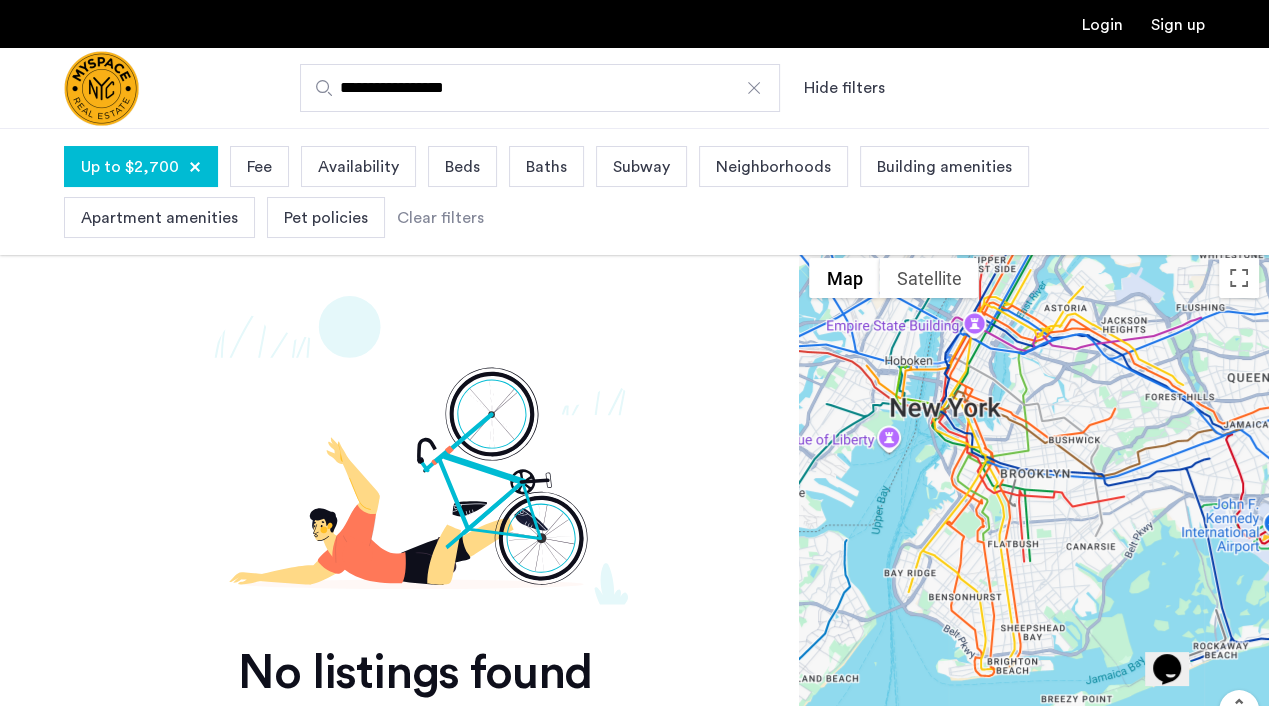 click at bounding box center (1034, 537) 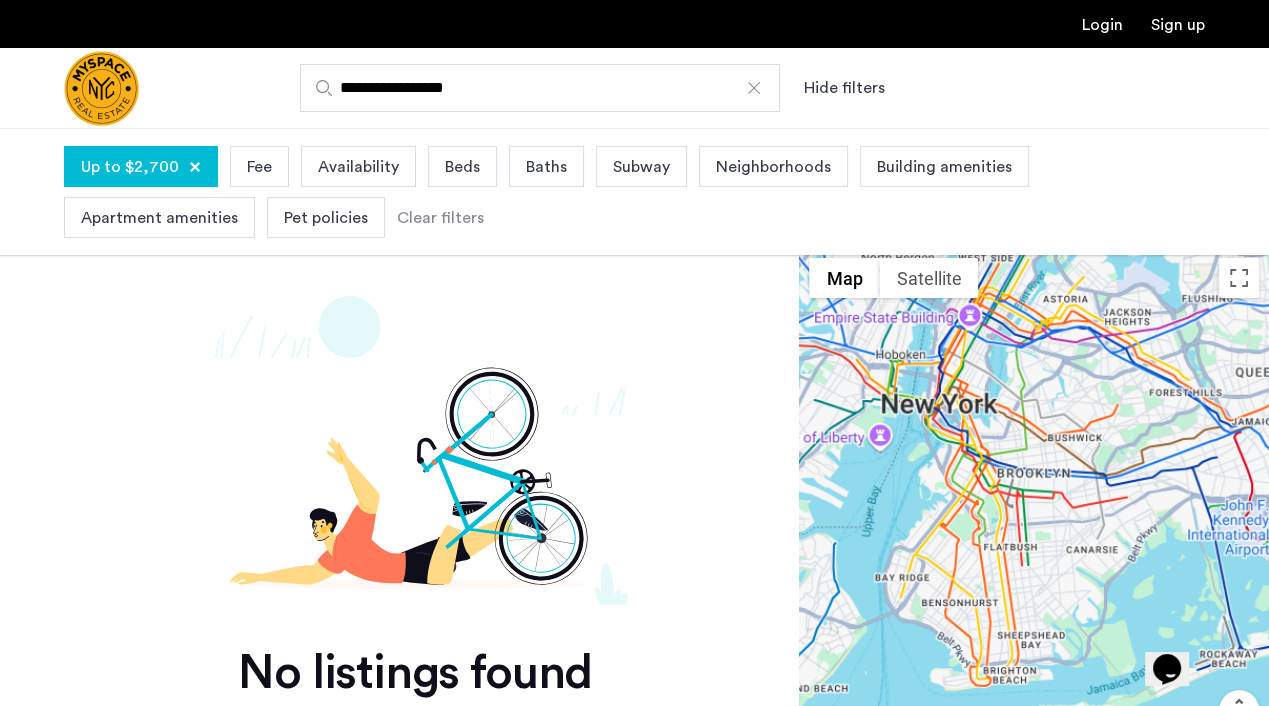 click at bounding box center [1034, 537] 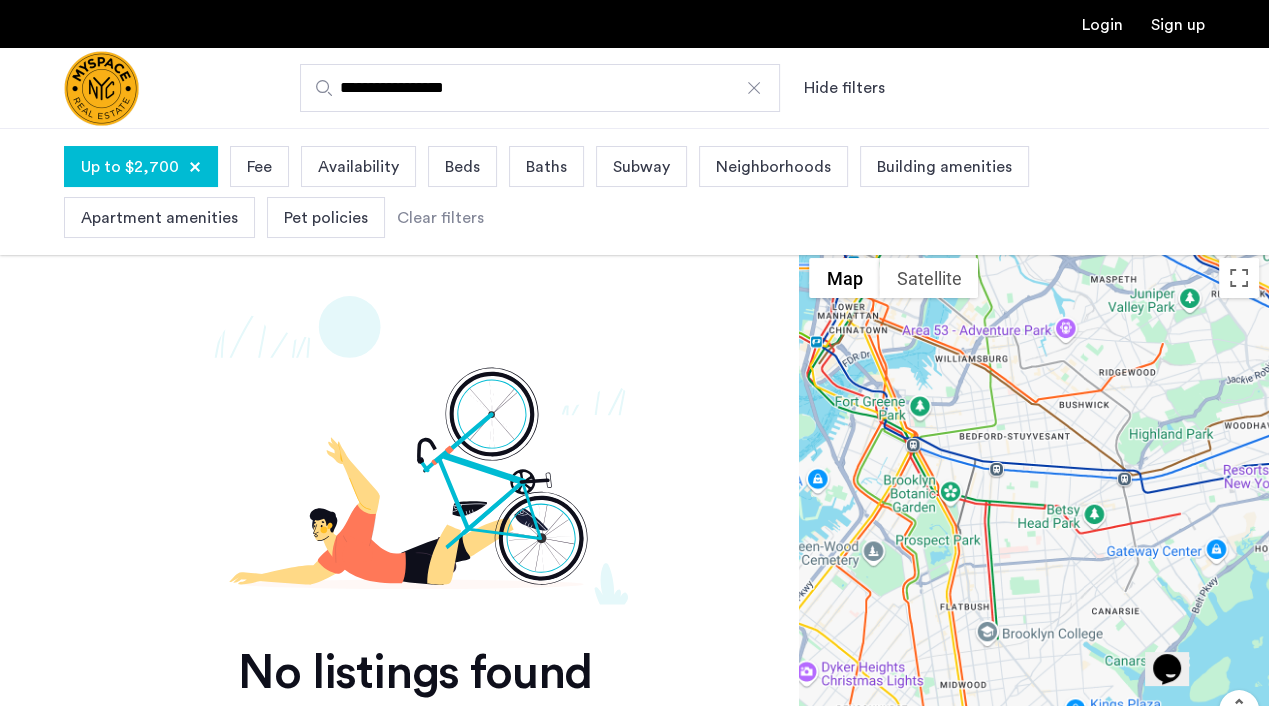 click at bounding box center (1034, 537) 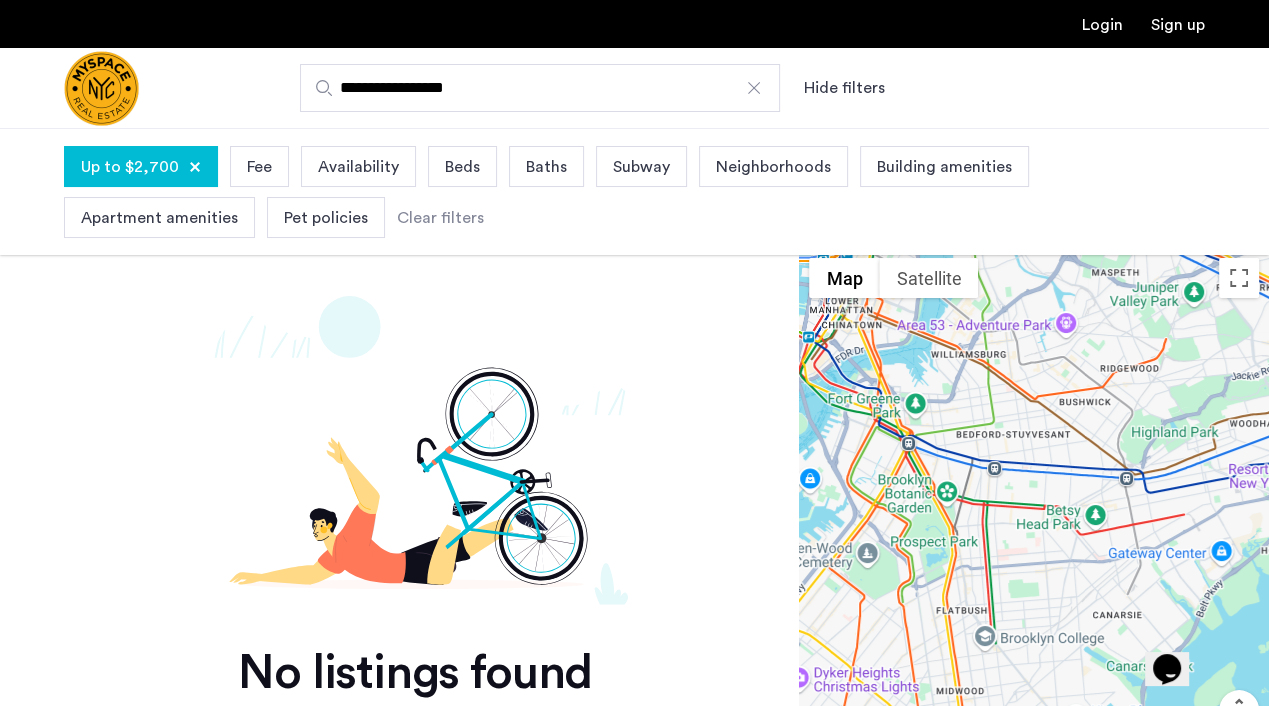 click at bounding box center [1034, 537] 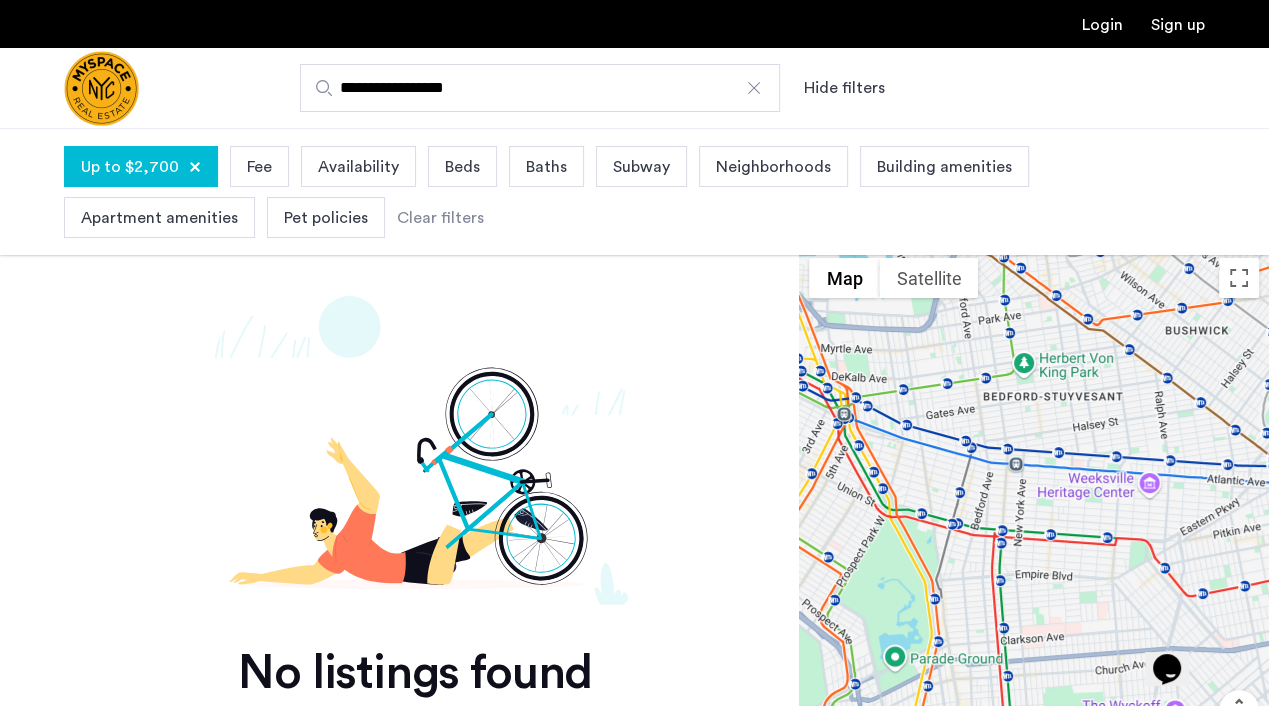 click at bounding box center (1034, 537) 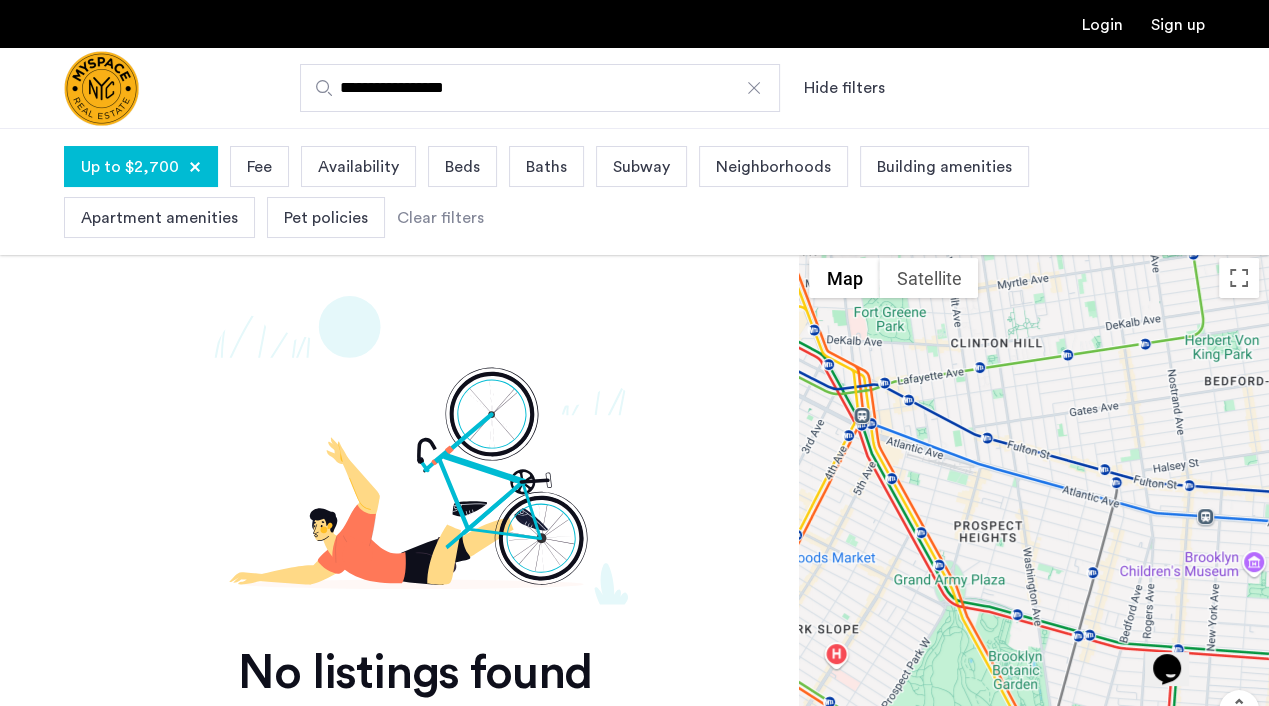 drag, startPoint x: 1057, startPoint y: 479, endPoint x: 1230, endPoint y: 545, distance: 185.1621 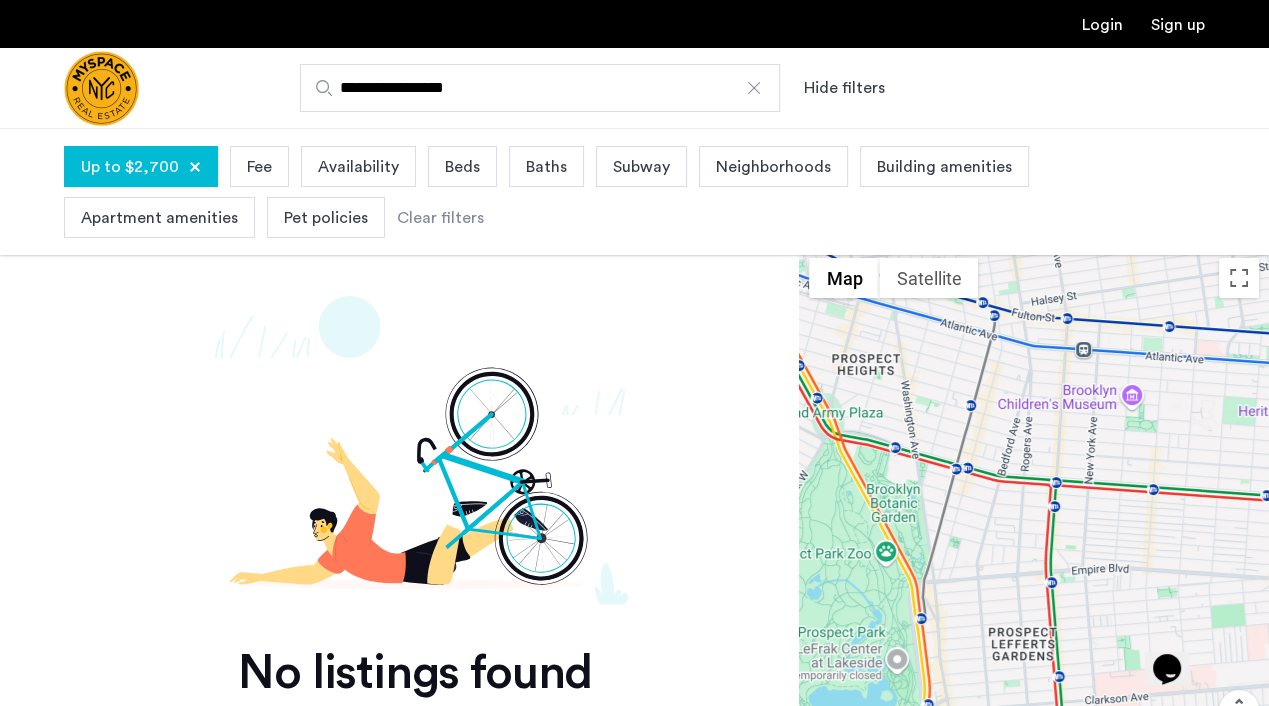 drag, startPoint x: 1133, startPoint y: 505, endPoint x: 1032, endPoint y: 318, distance: 212.53235 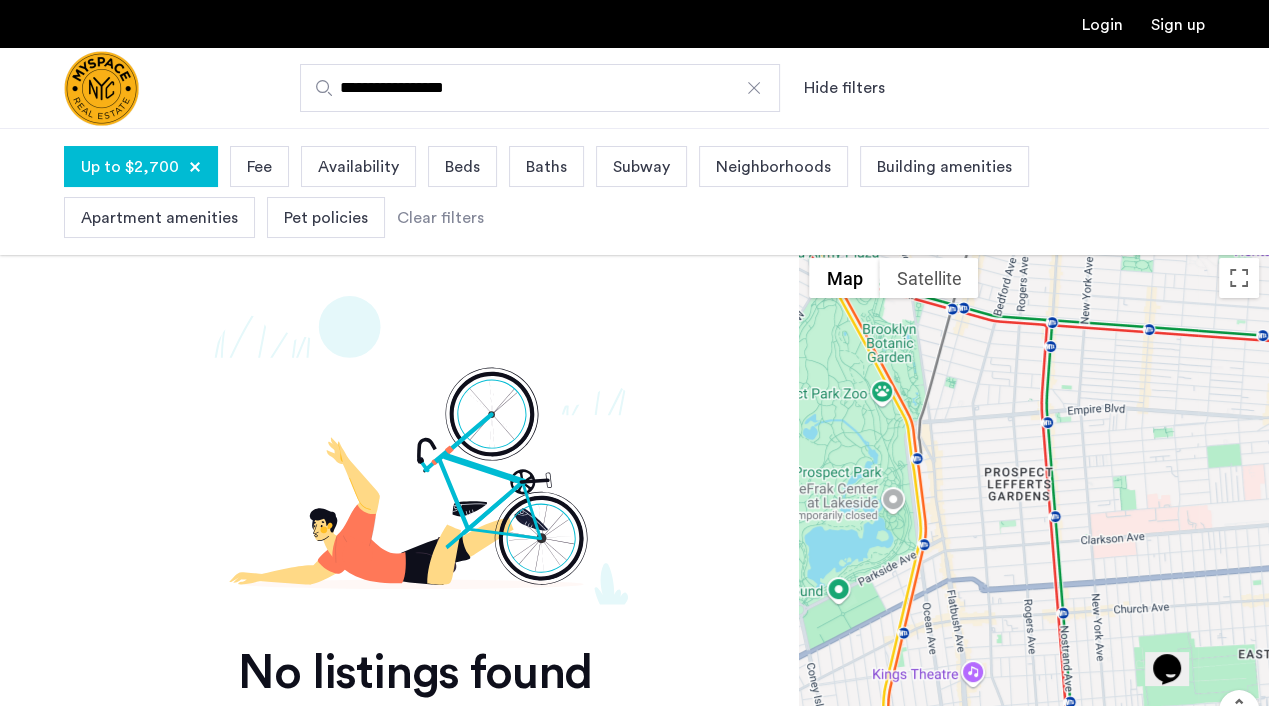 drag, startPoint x: 1036, startPoint y: 397, endPoint x: 1045, endPoint y: 282, distance: 115.35164 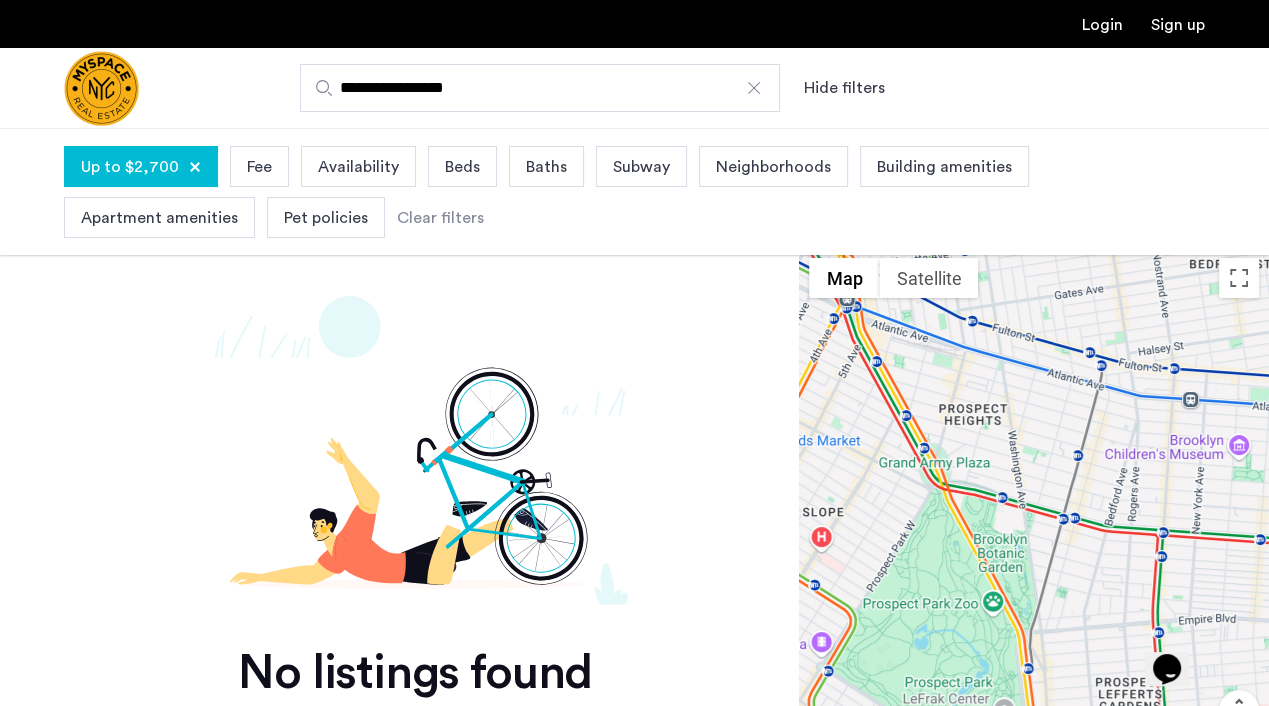 drag, startPoint x: 2194, startPoint y: 1018, endPoint x: 1176, endPoint y: 667, distance: 1076.8124 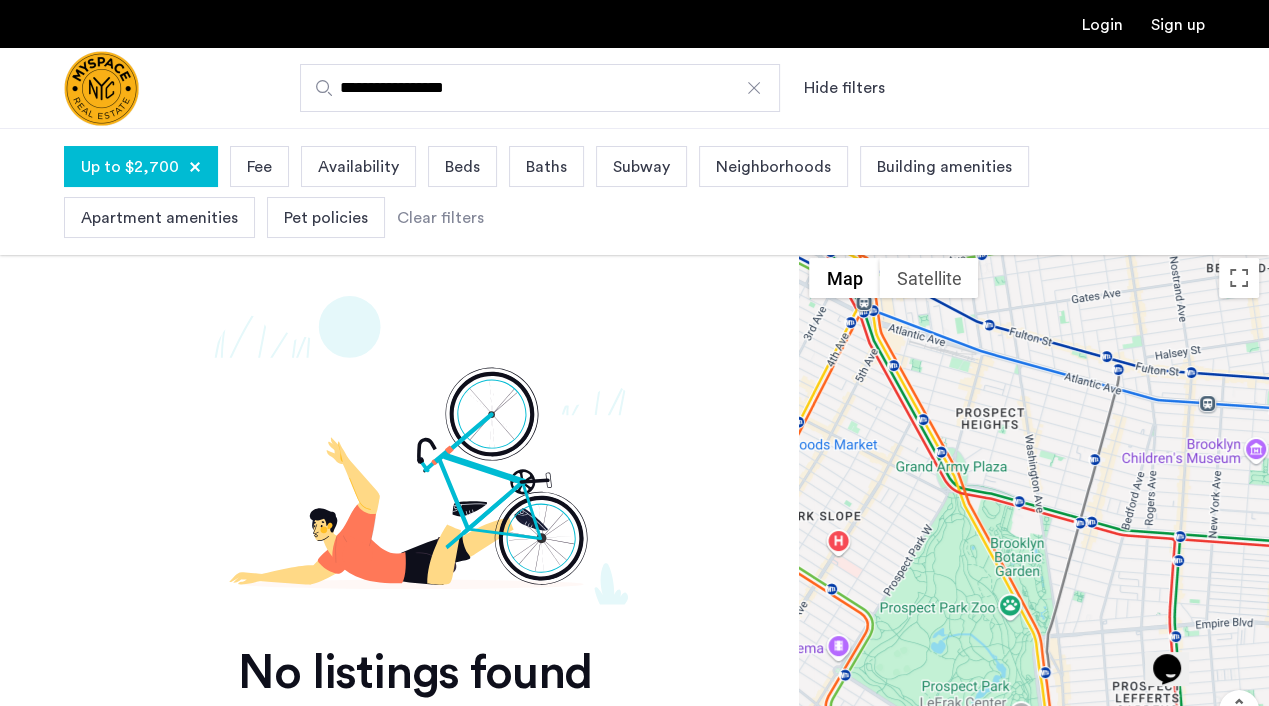 click at bounding box center (1034, 537) 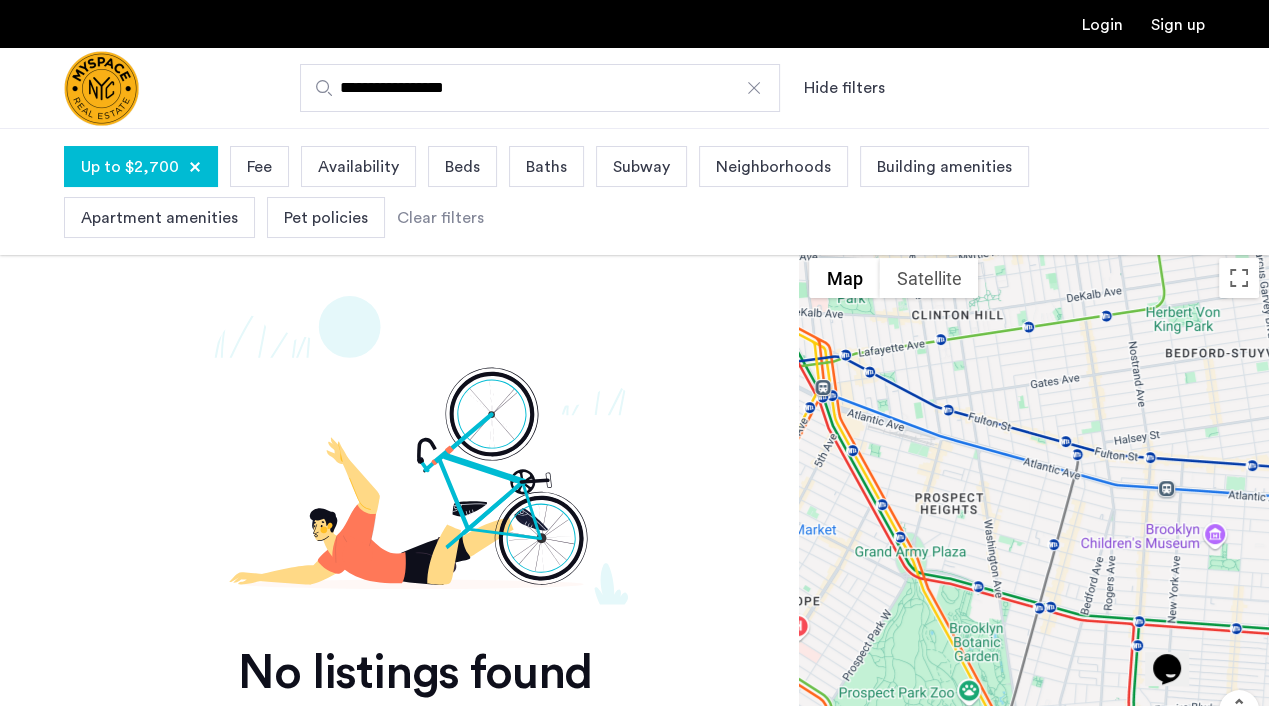 drag, startPoint x: 1066, startPoint y: 492, endPoint x: 1027, endPoint y: 576, distance: 92.61209 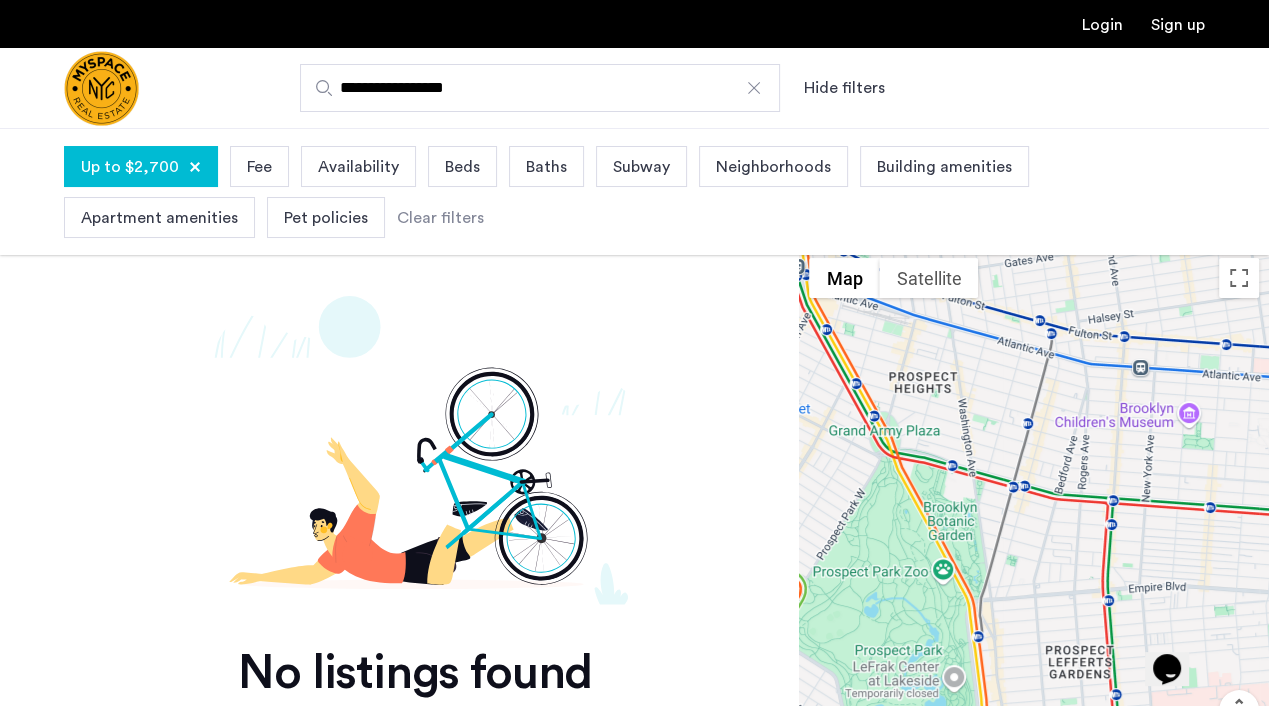 drag, startPoint x: 1023, startPoint y: 562, endPoint x: 986, endPoint y: 436, distance: 131.32022 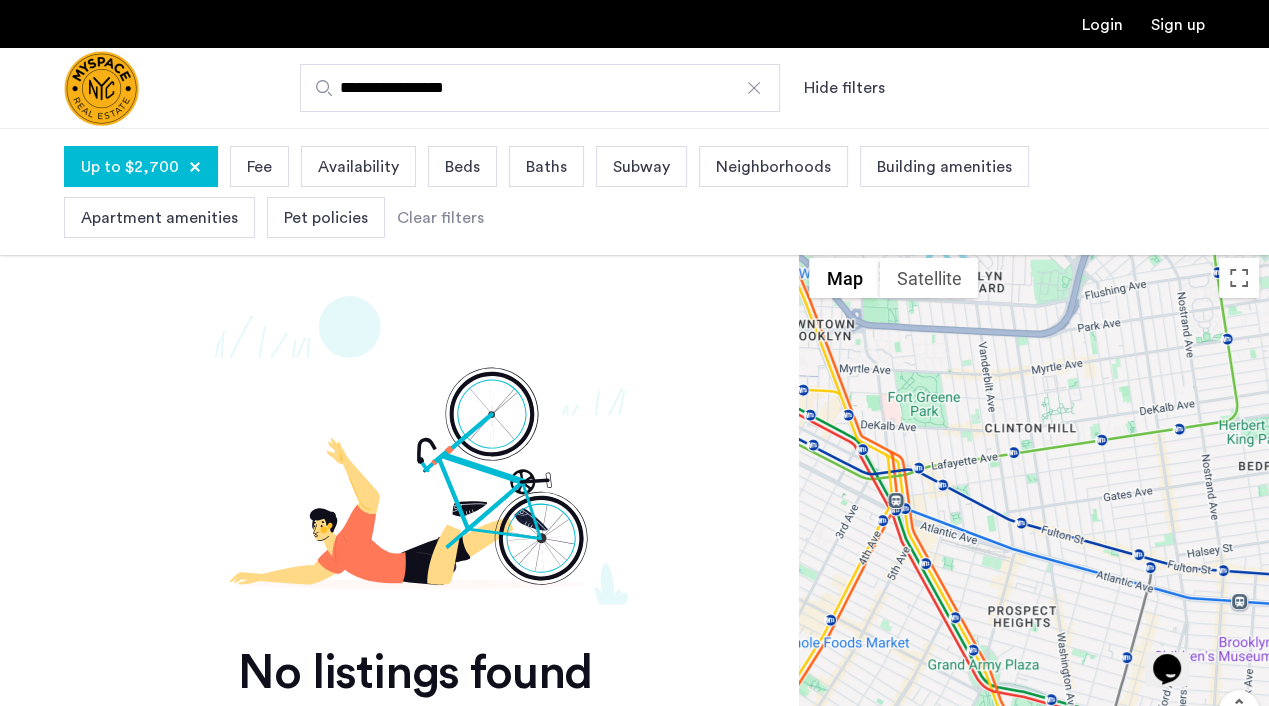 drag, startPoint x: 1008, startPoint y: 453, endPoint x: 1127, endPoint y: 702, distance: 275.97464 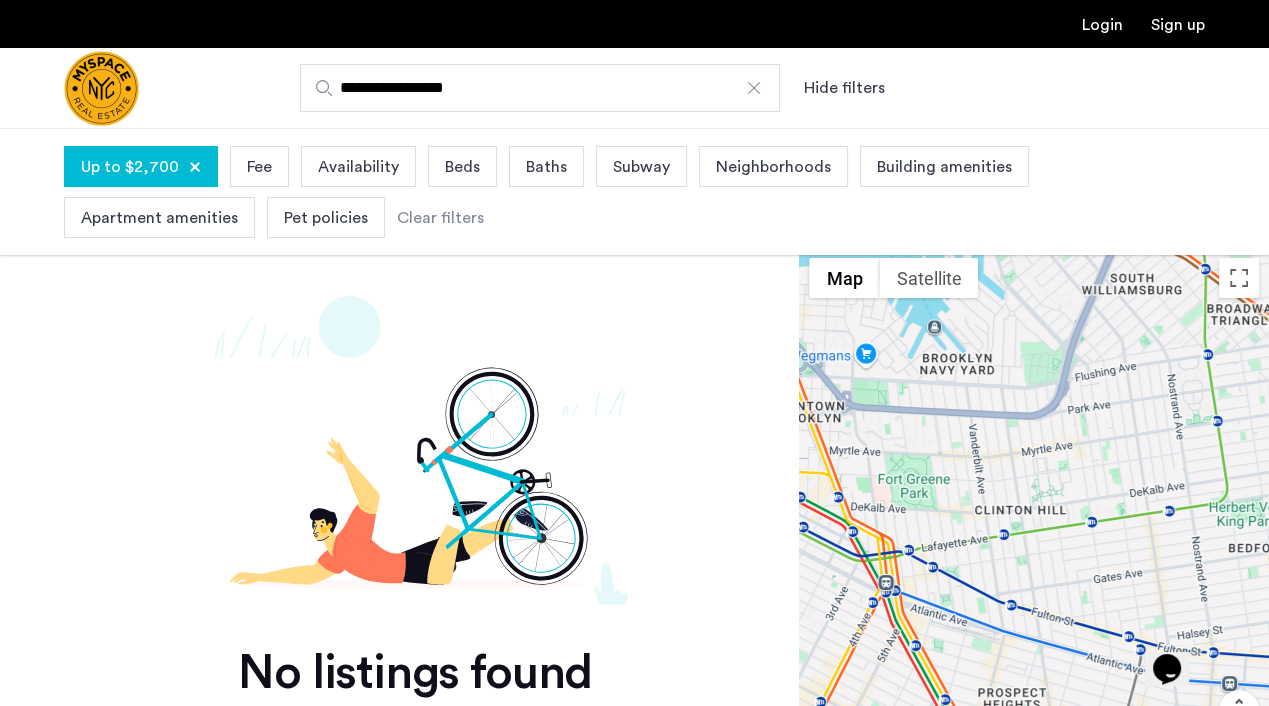drag, startPoint x: 1011, startPoint y: 594, endPoint x: 1004, endPoint y: 664, distance: 70.34913 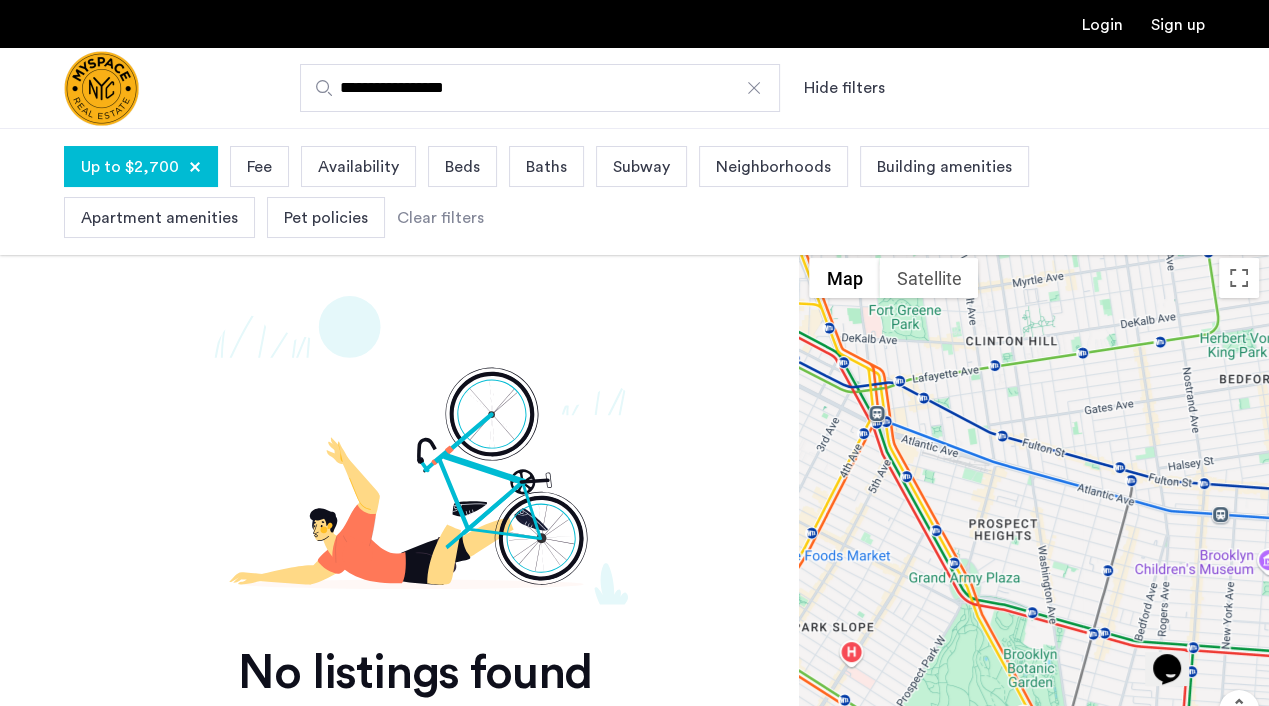 drag, startPoint x: 1020, startPoint y: 589, endPoint x: 987, endPoint y: 400, distance: 191.85933 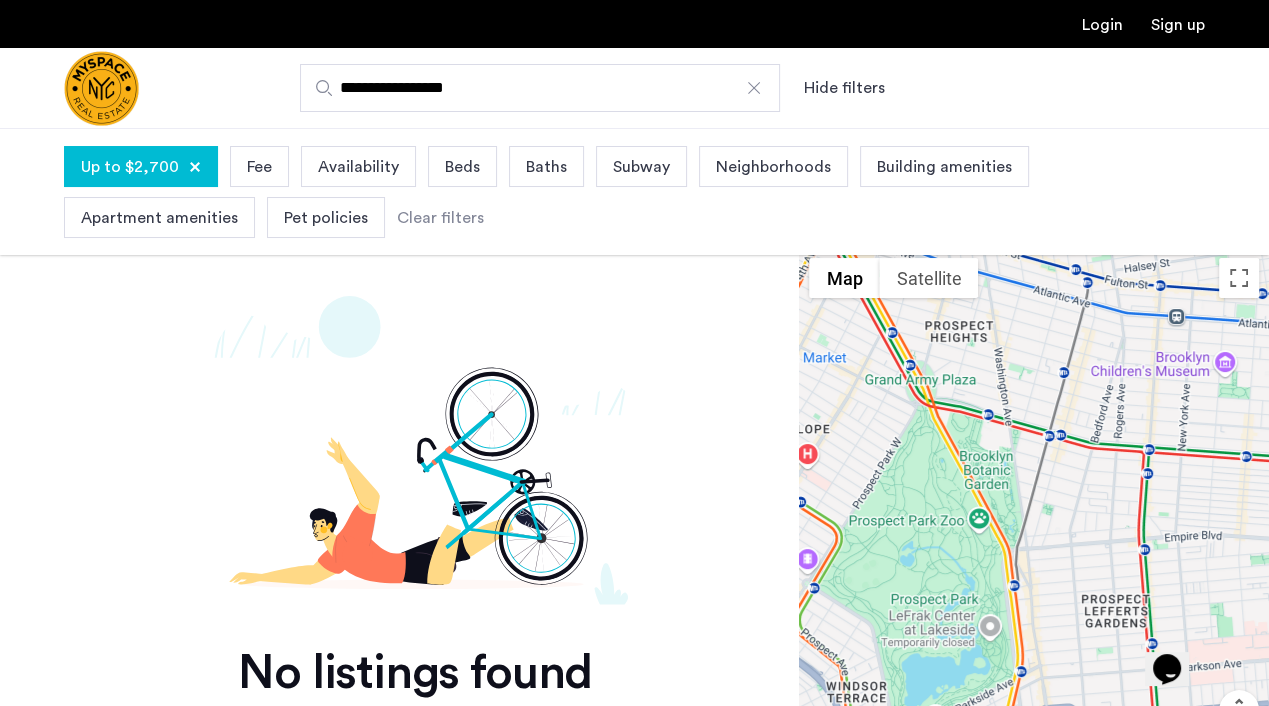 drag, startPoint x: 1022, startPoint y: 441, endPoint x: 1002, endPoint y: 247, distance: 195.0282 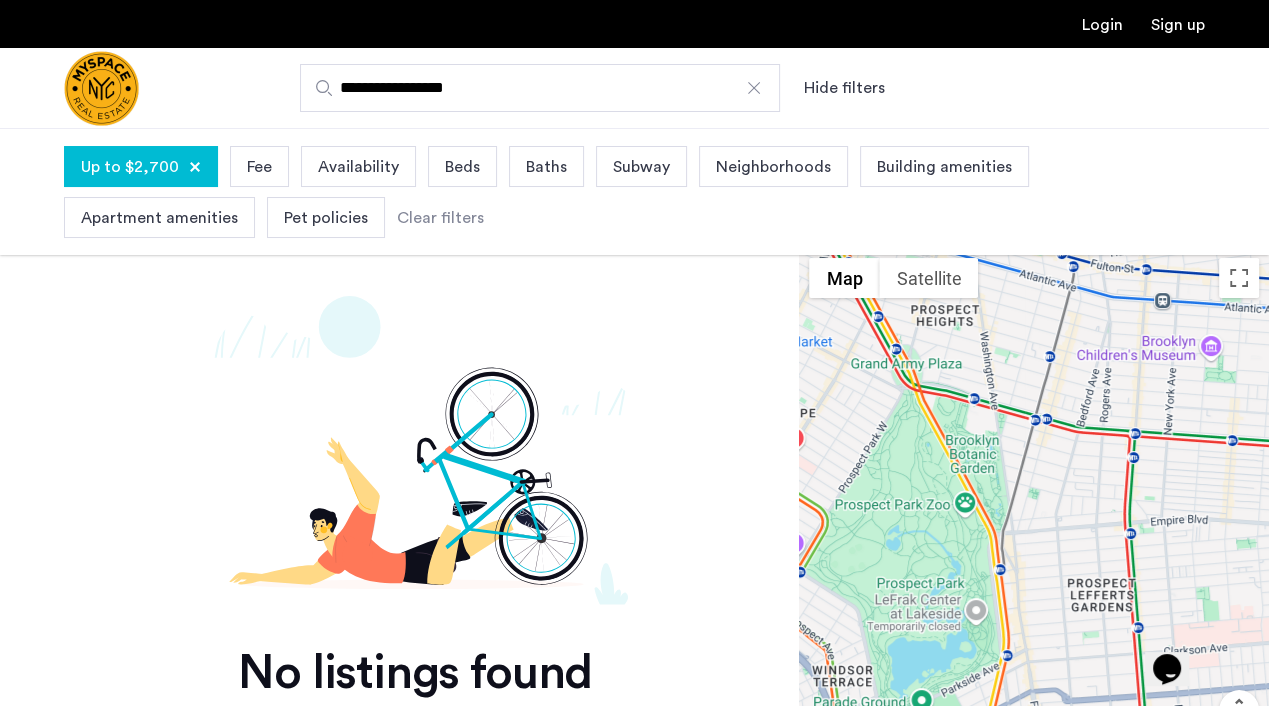 drag, startPoint x: 1002, startPoint y: 247, endPoint x: 927, endPoint y: 381, distance: 153.56107 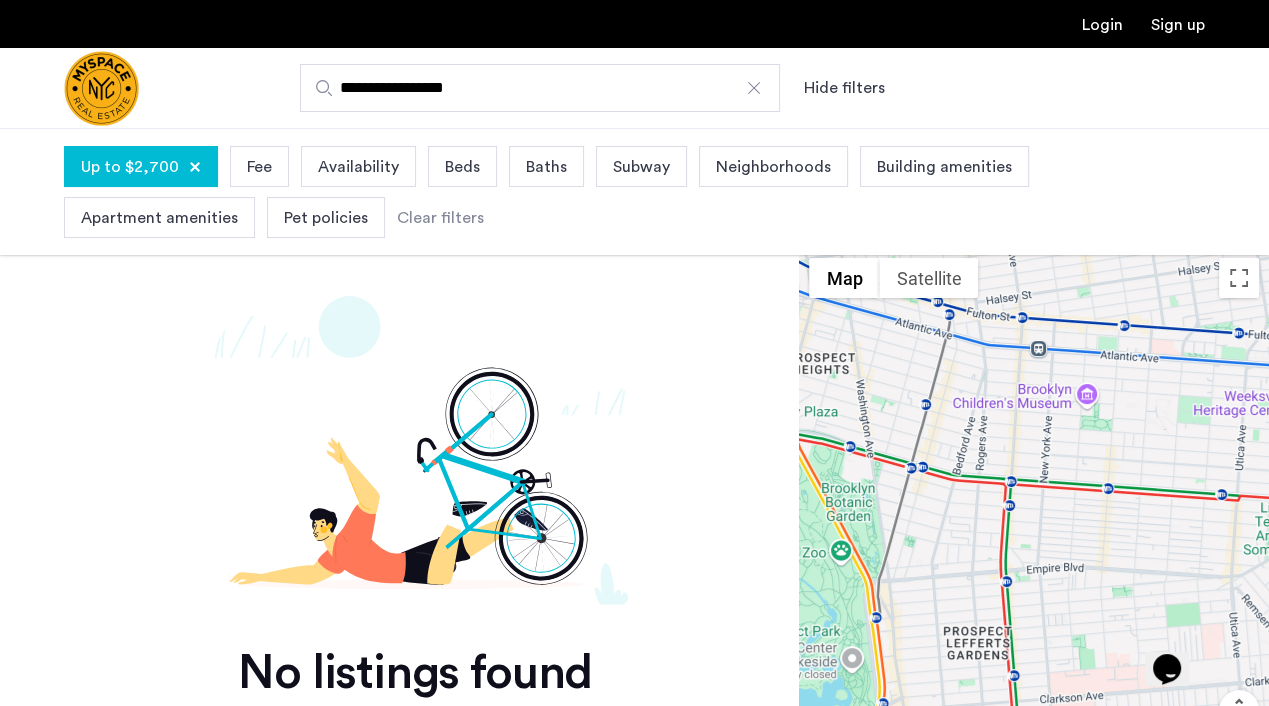 drag, startPoint x: 1004, startPoint y: 429, endPoint x: 877, endPoint y: 488, distance: 140.0357 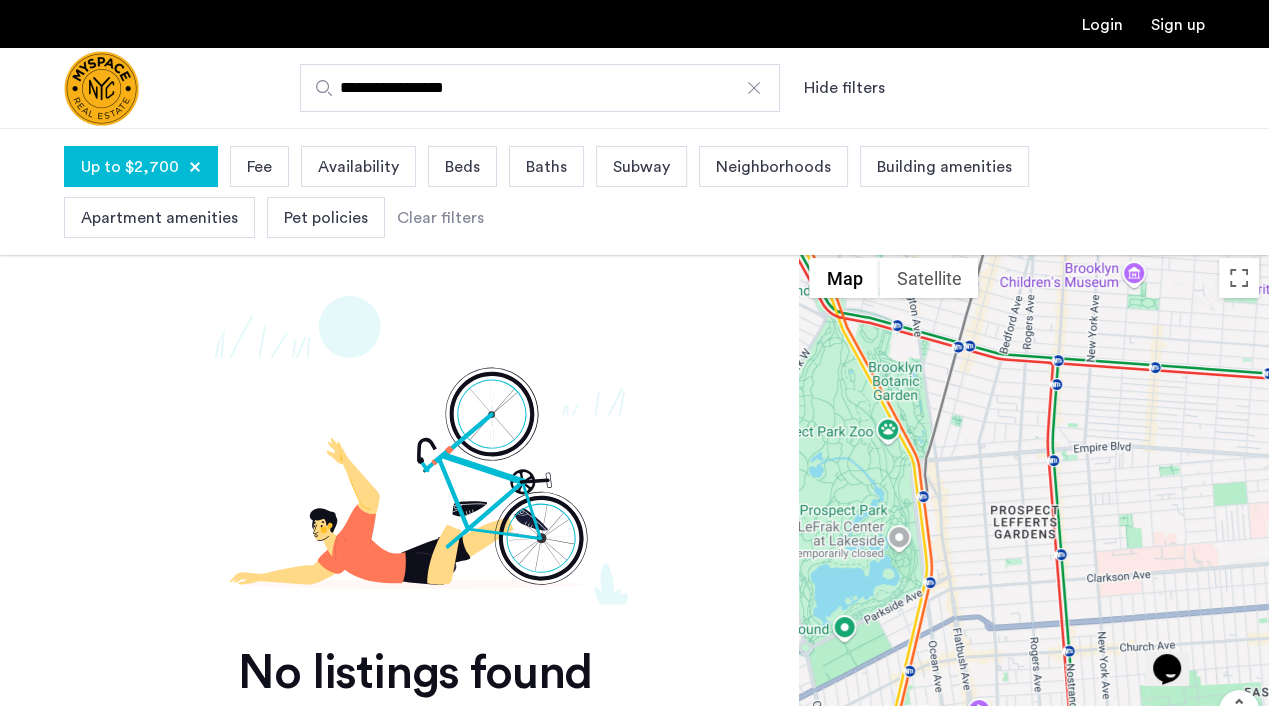 drag, startPoint x: 879, startPoint y: 500, endPoint x: 922, endPoint y: 357, distance: 149.32515 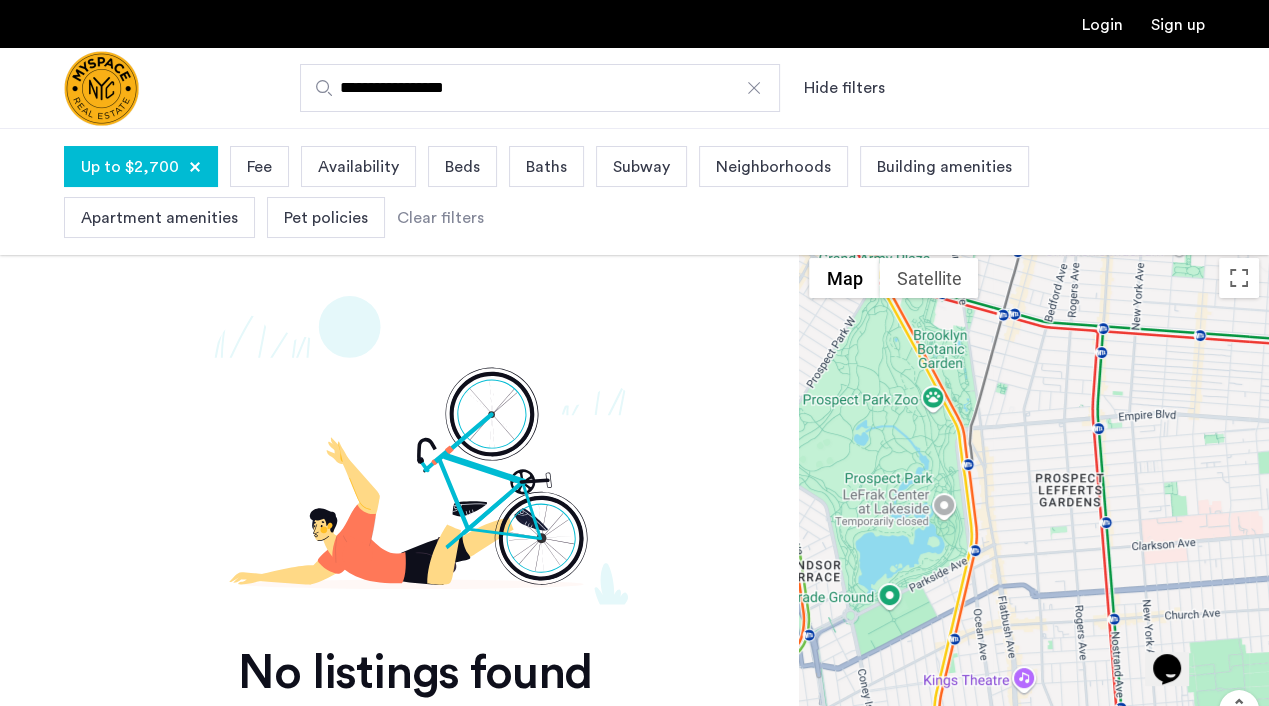 drag, startPoint x: 952, startPoint y: 445, endPoint x: 997, endPoint y: 411, distance: 56.400356 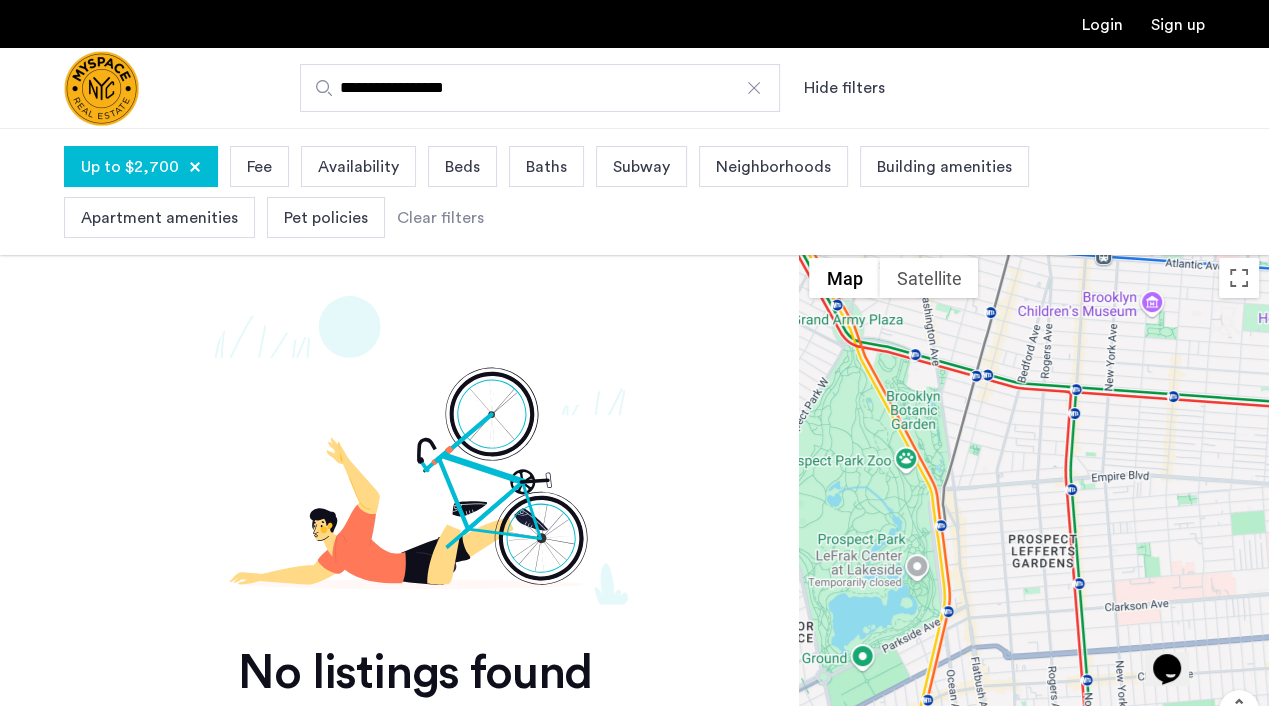 drag, startPoint x: 1013, startPoint y: 411, endPoint x: 987, endPoint y: 474, distance: 68.154236 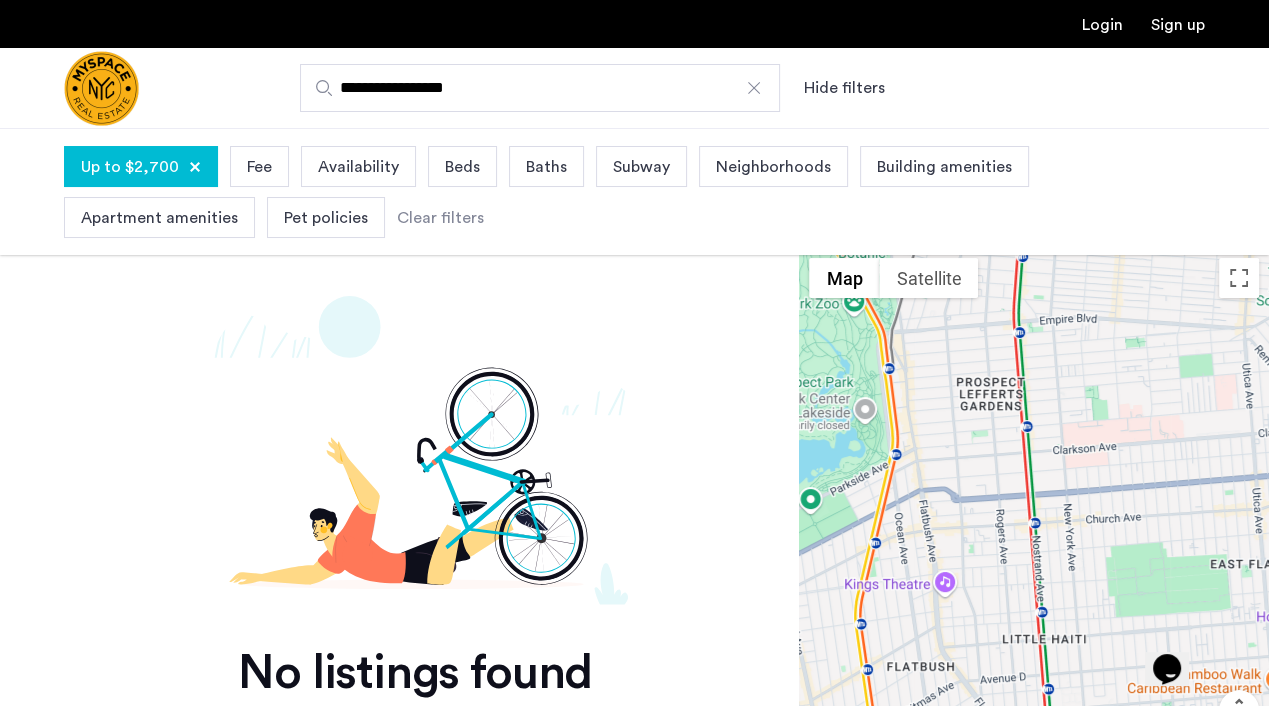 drag, startPoint x: 1016, startPoint y: 512, endPoint x: 964, endPoint y: 358, distance: 162.5423 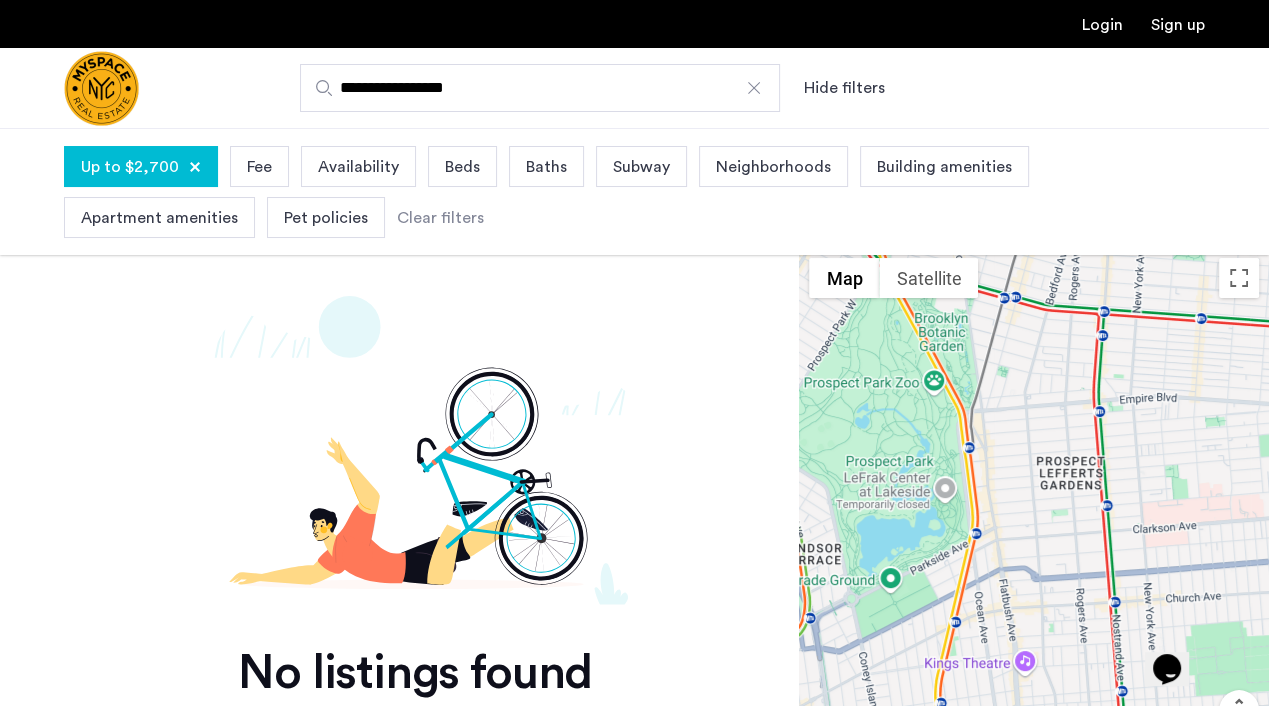 drag, startPoint x: 1024, startPoint y: 375, endPoint x: 1101, endPoint y: 455, distance: 111.03603 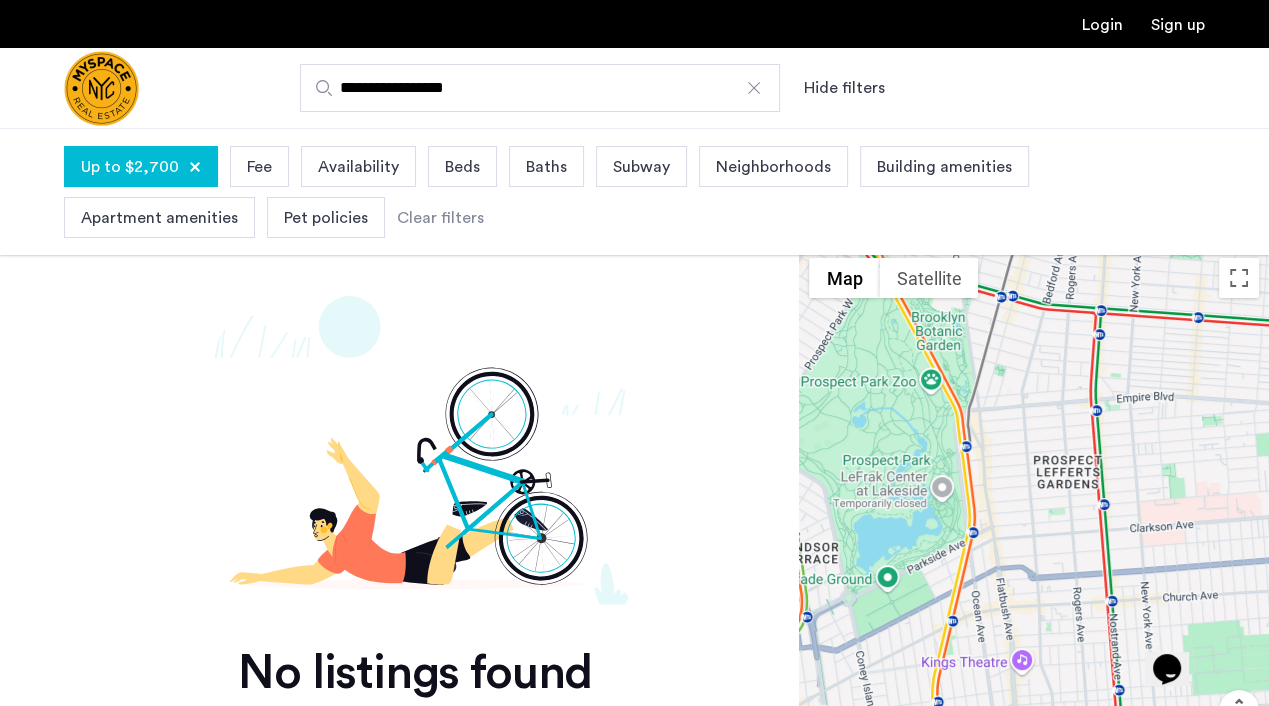 click at bounding box center [1034, 537] 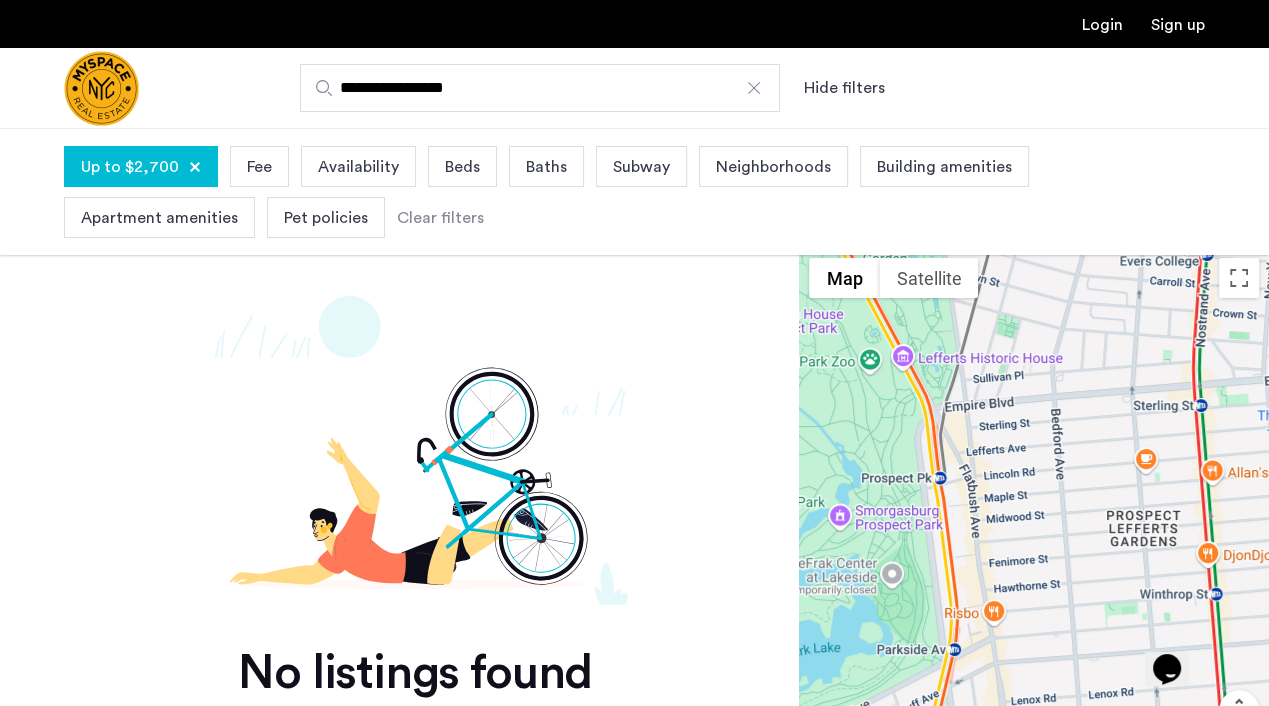 drag, startPoint x: 1056, startPoint y: 413, endPoint x: 1076, endPoint y: 516, distance: 104.92378 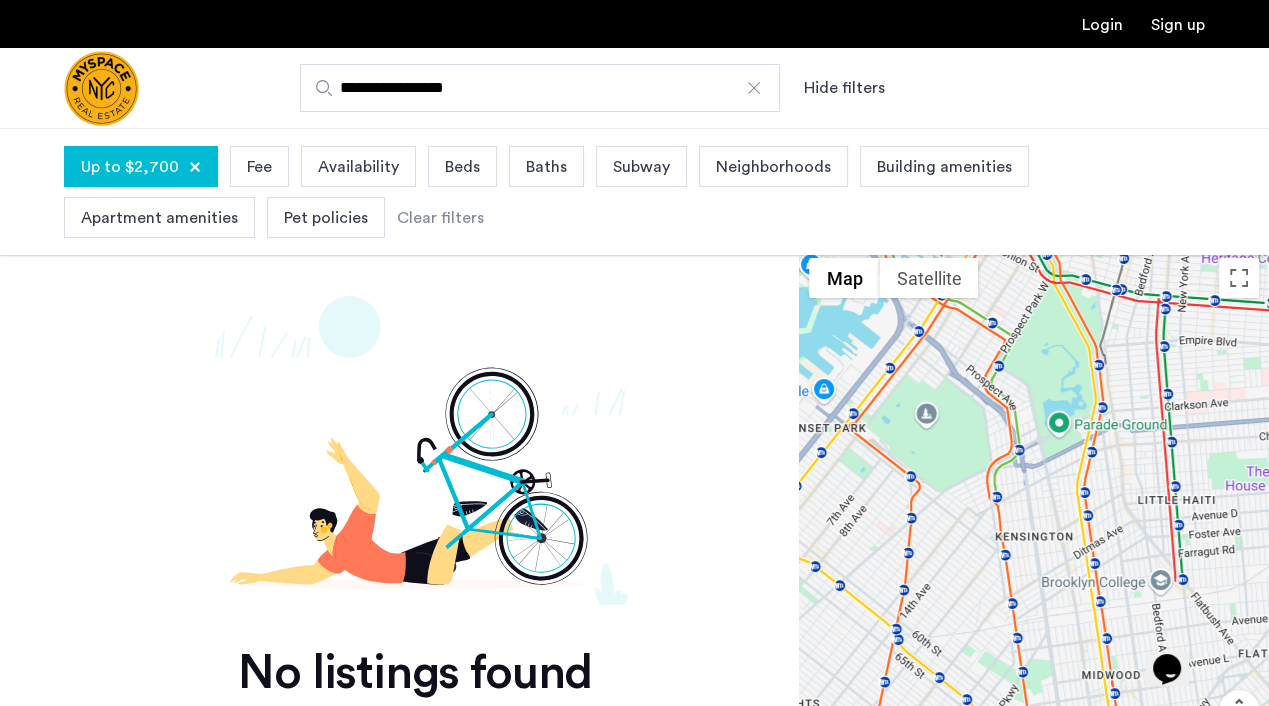 drag, startPoint x: 1104, startPoint y: 493, endPoint x: 1133, endPoint y: 378, distance: 118.60017 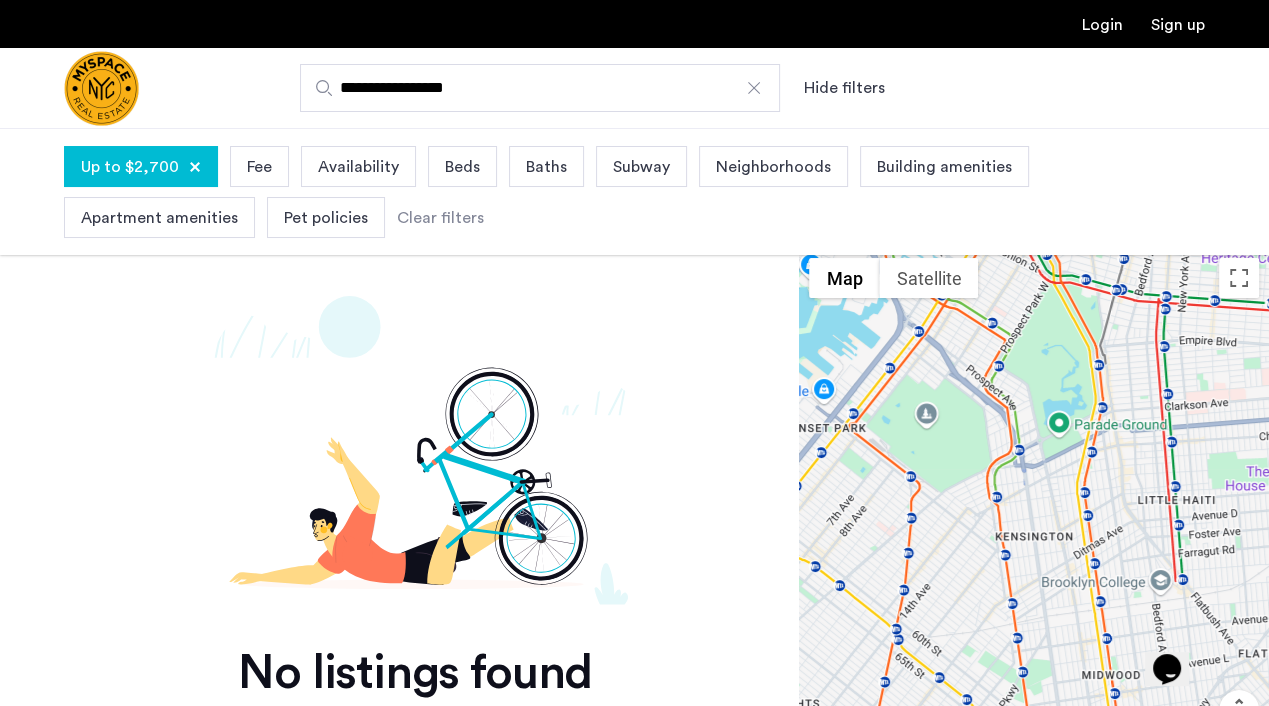 click on "Up to $2,700" at bounding box center [130, 167] 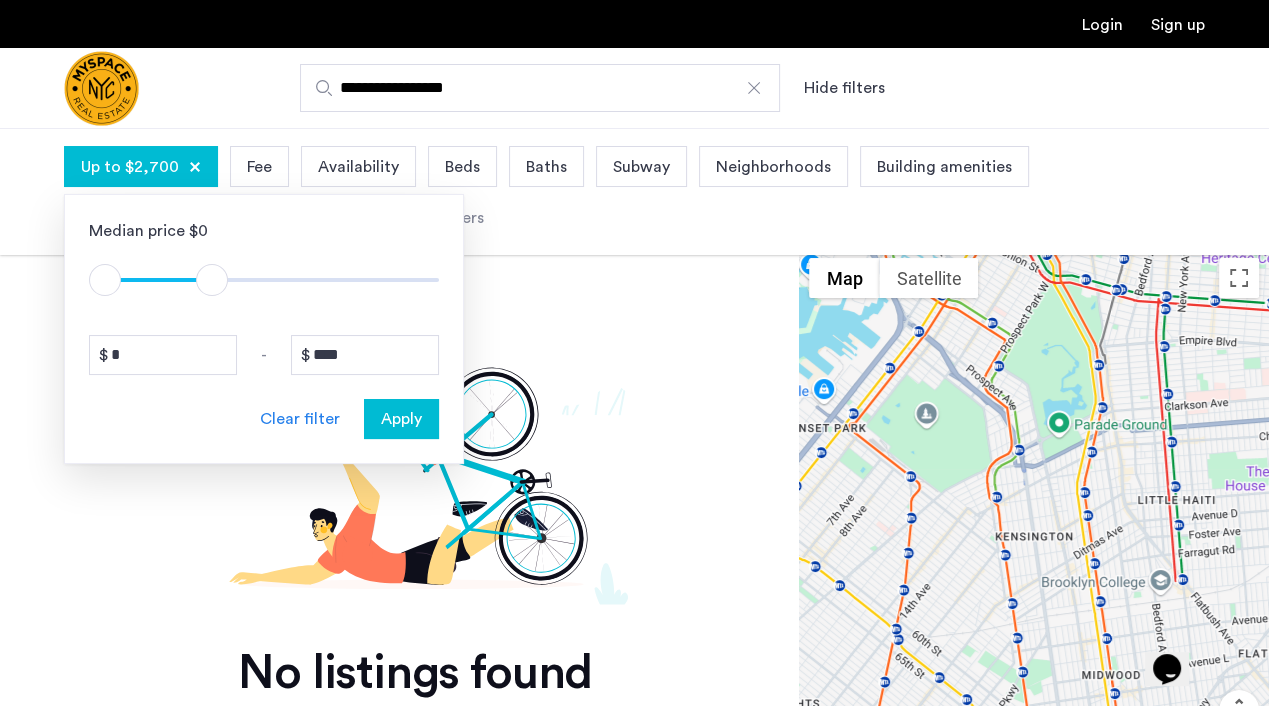 click on "**********" at bounding box center (540, 88) 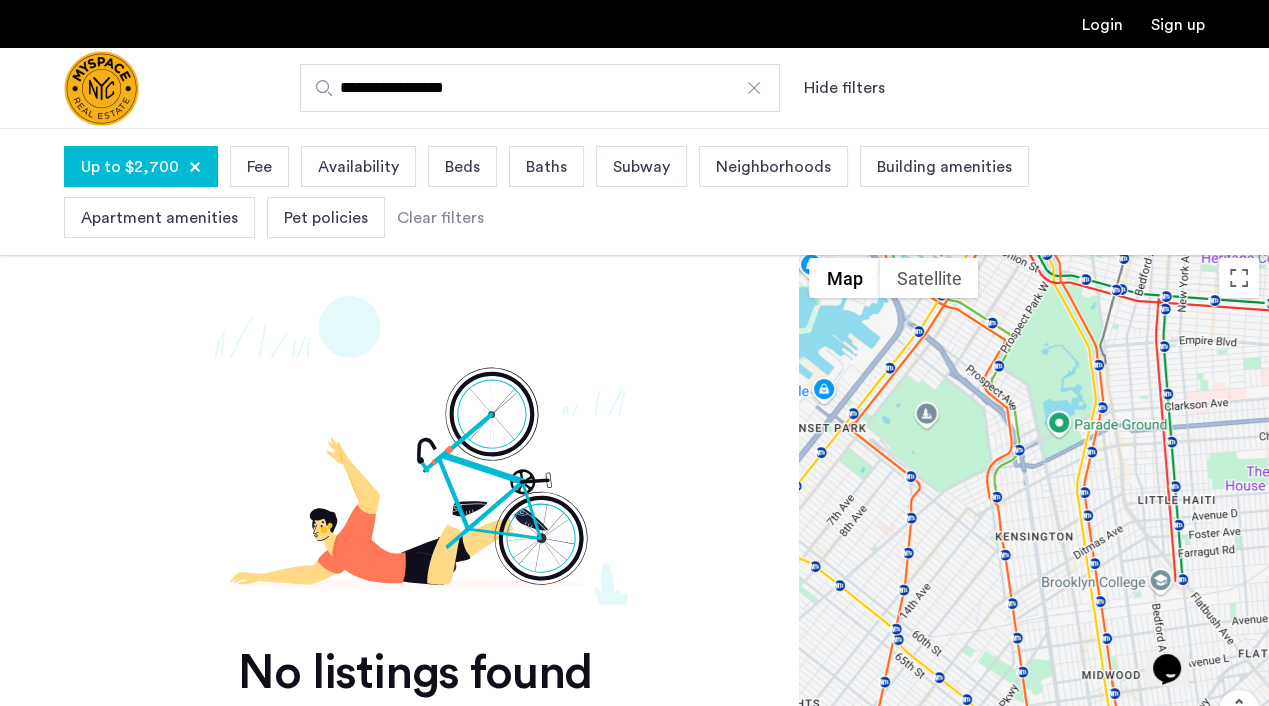 click on "**********" at bounding box center (540, 88) 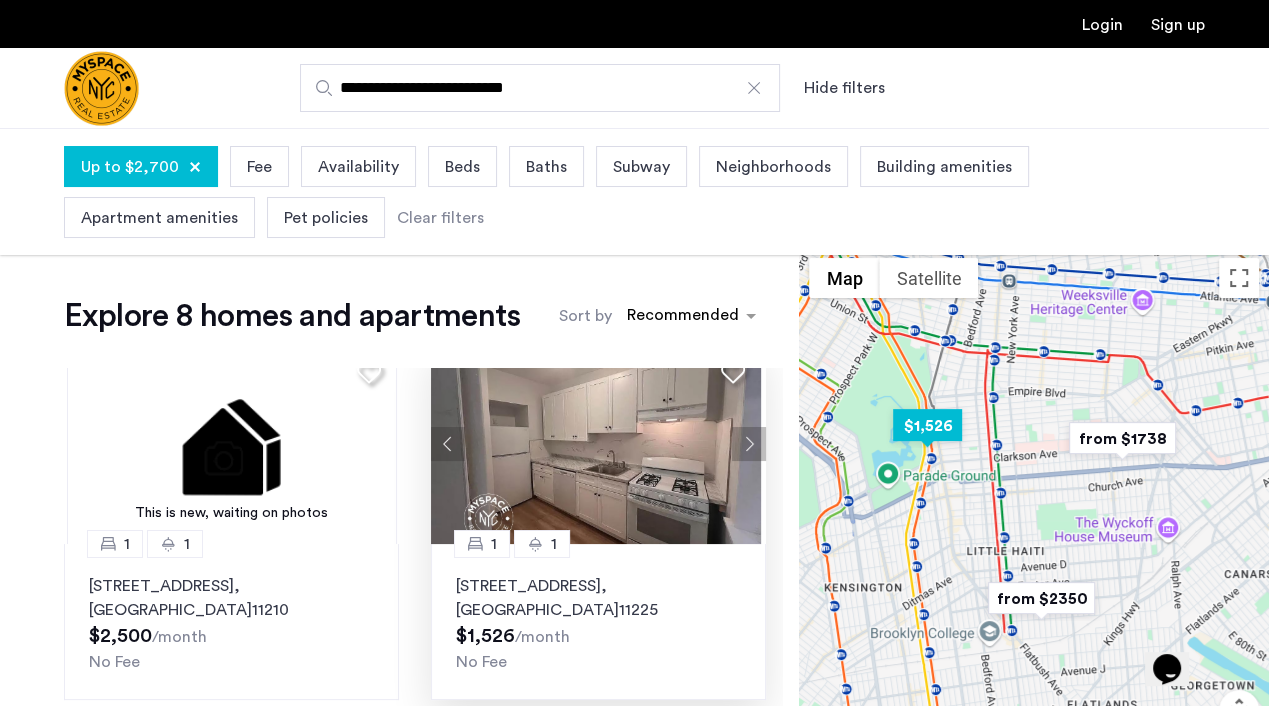 scroll, scrollTop: 0, scrollLeft: 0, axis: both 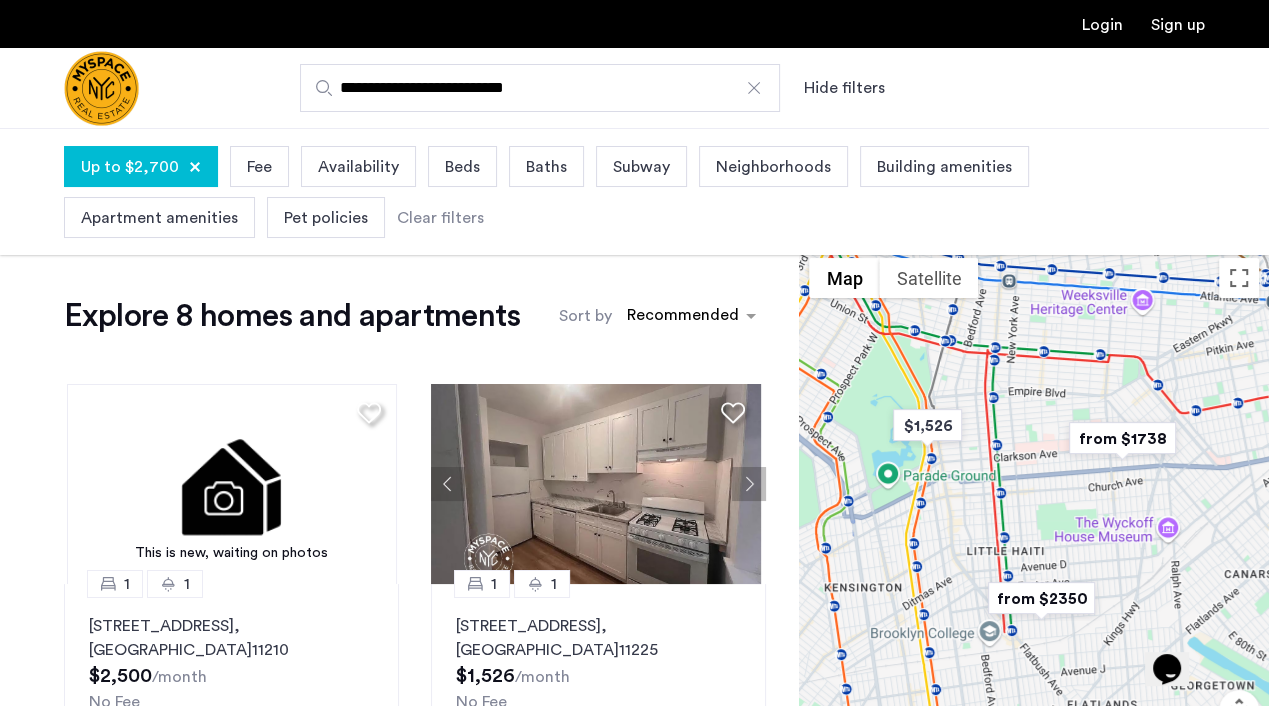 click at bounding box center [1034, 537] 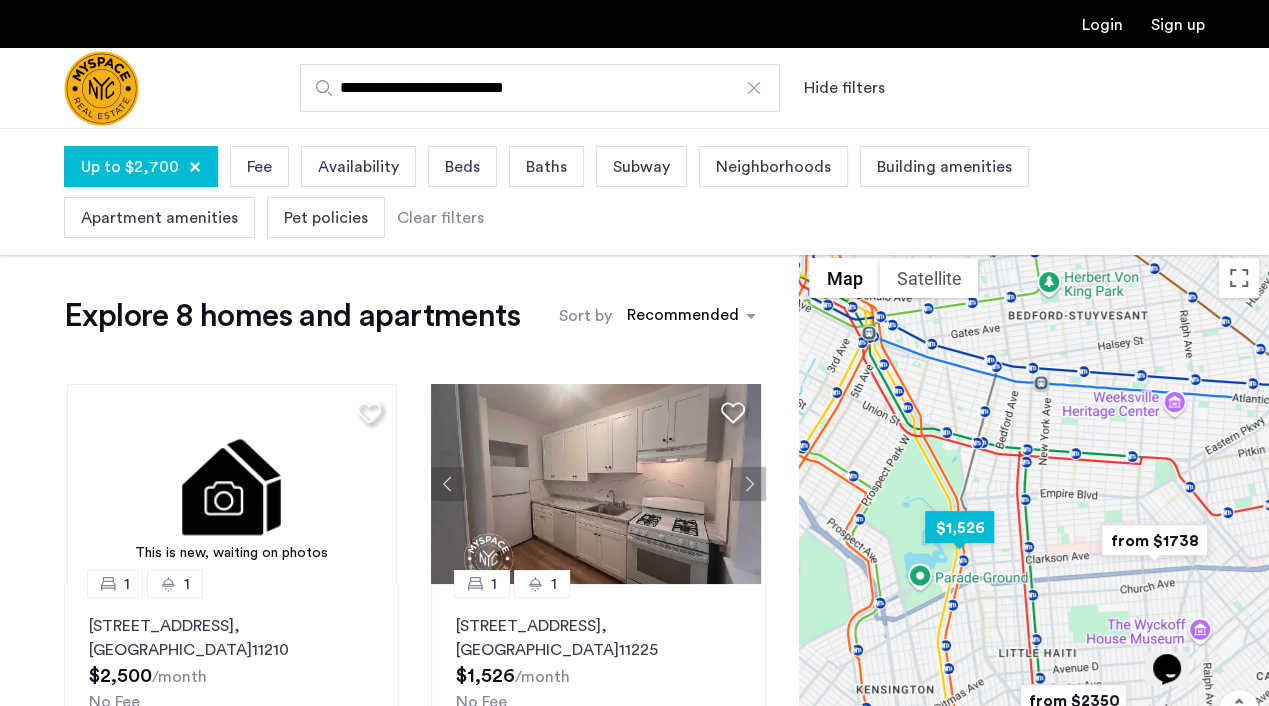 drag, startPoint x: 962, startPoint y: 419, endPoint x: 992, endPoint y: 527, distance: 112.08925 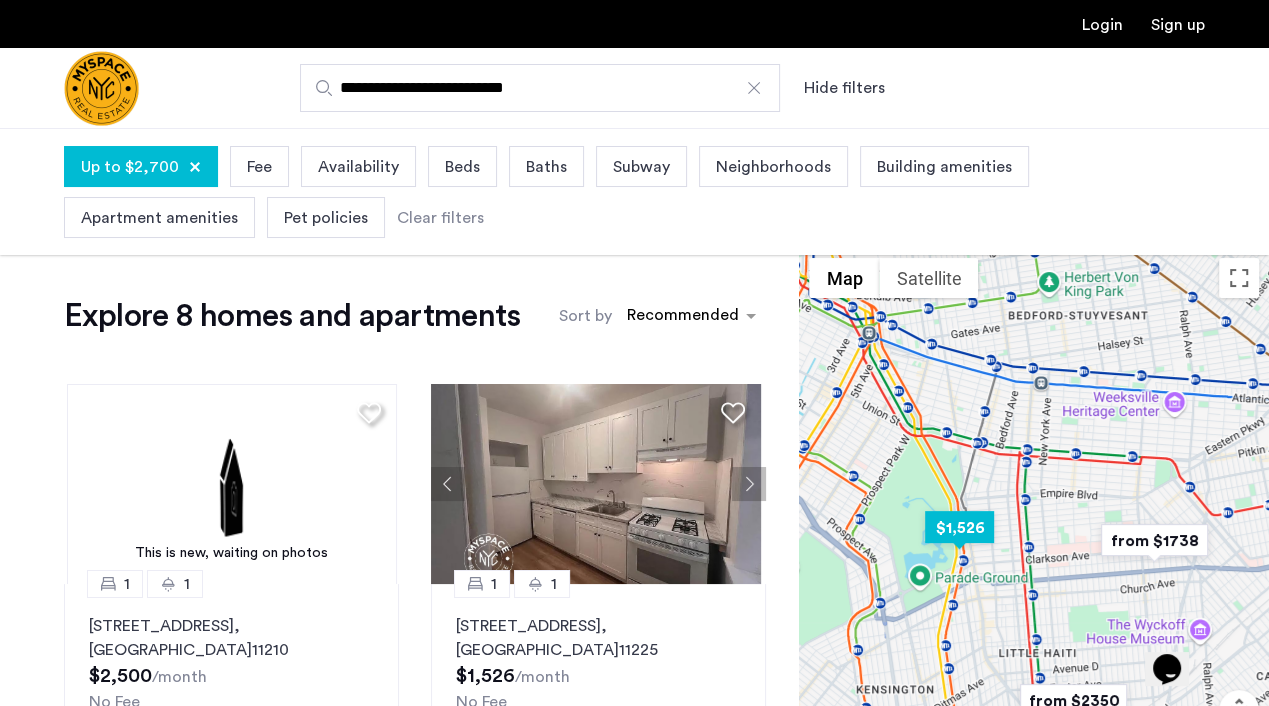 click at bounding box center [959, 527] 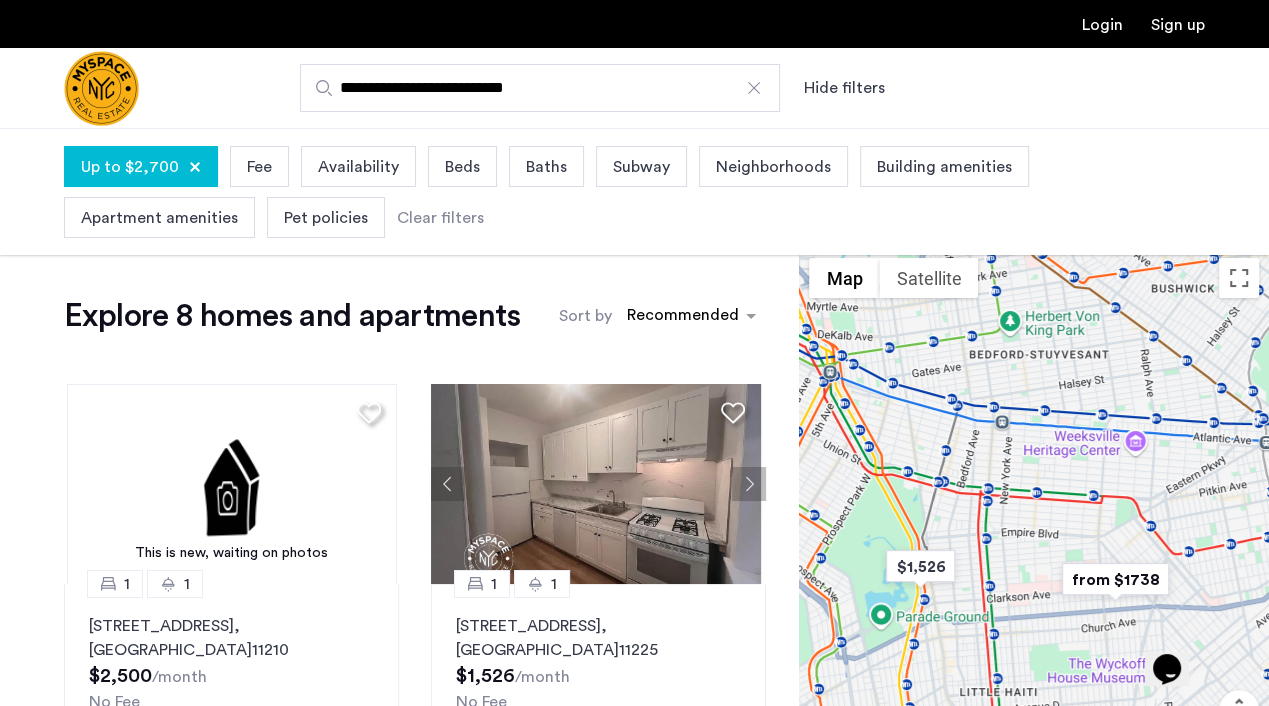 drag, startPoint x: 1030, startPoint y: 533, endPoint x: 996, endPoint y: 566, distance: 47.38143 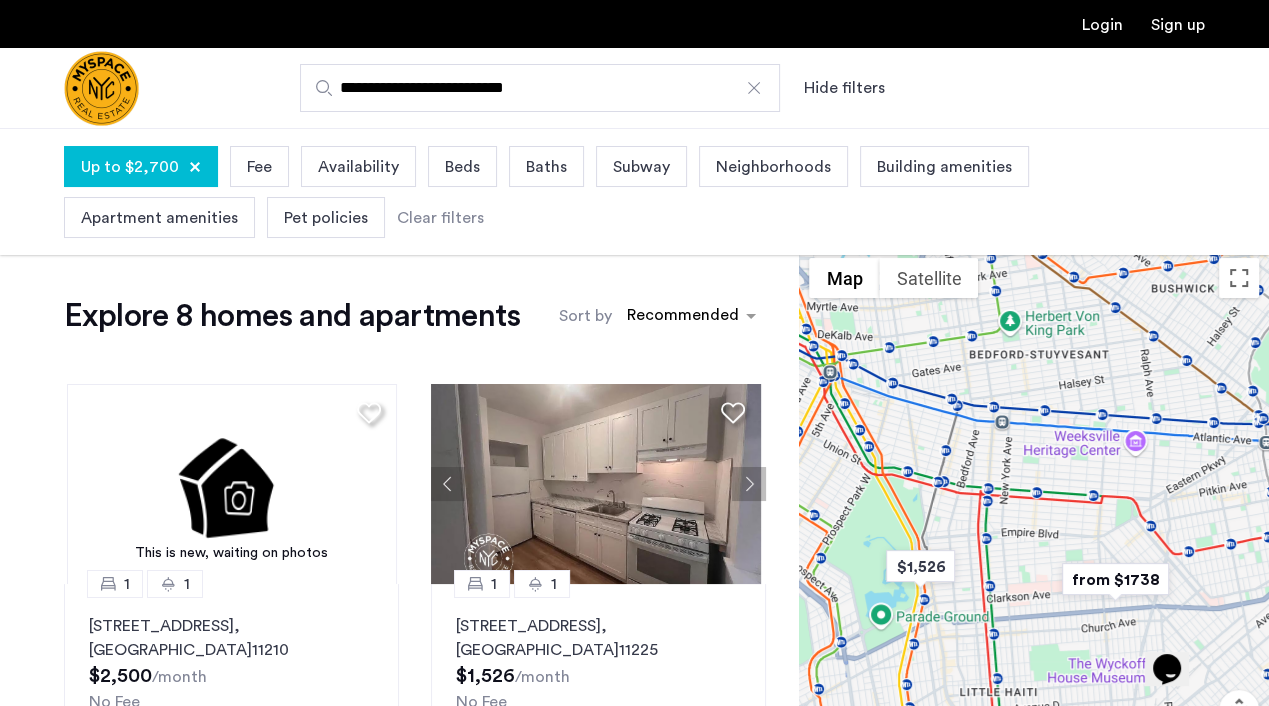 click at bounding box center (1034, 537) 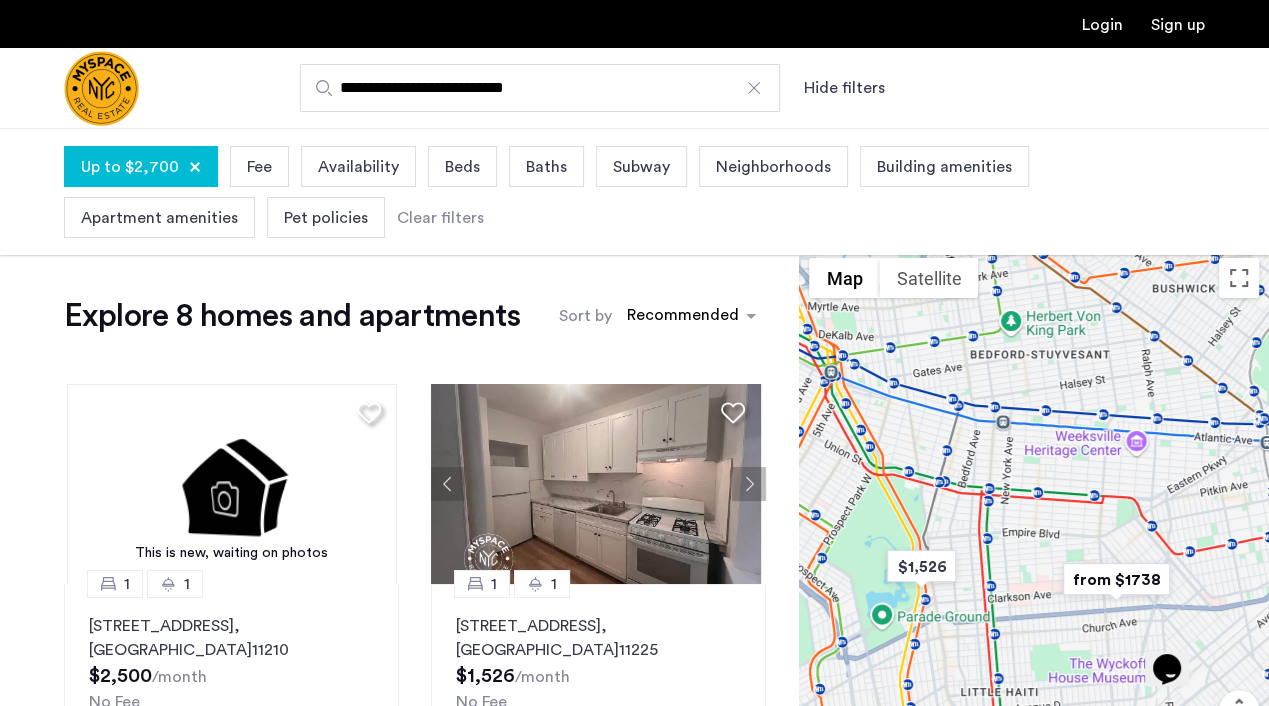 click on "**********" at bounding box center [540, 88] 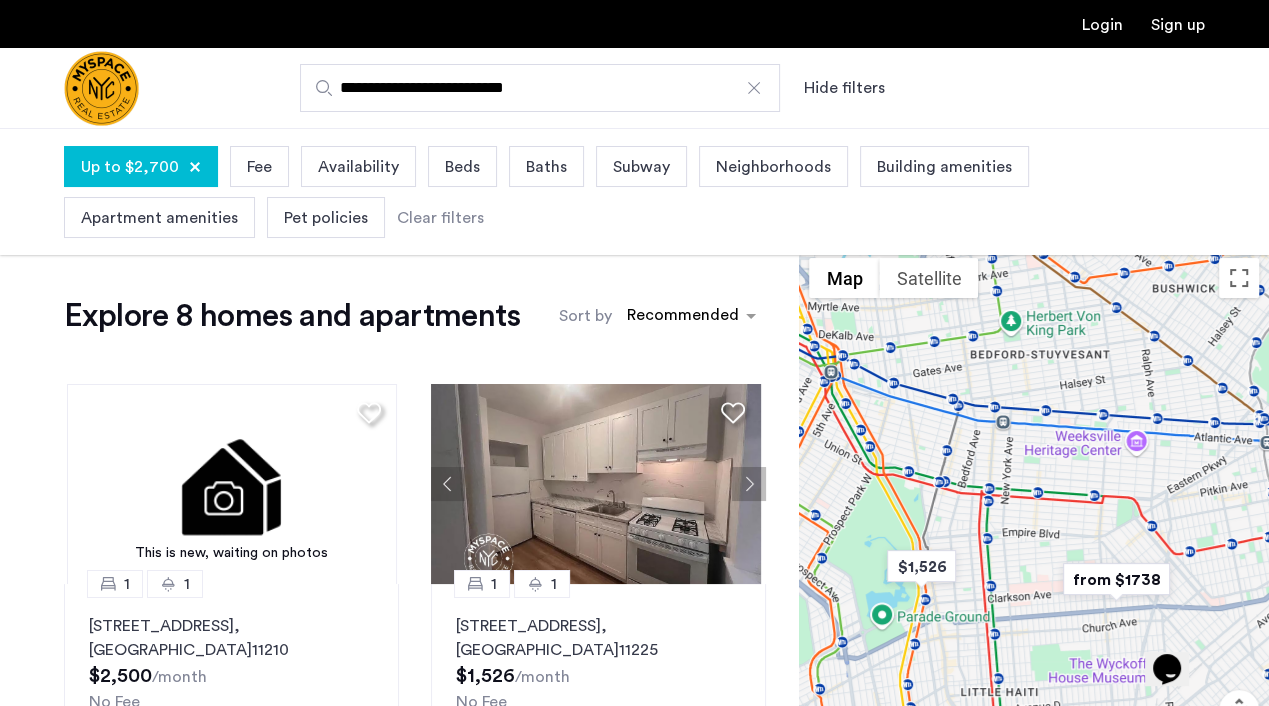 click on "**********" at bounding box center [540, 88] 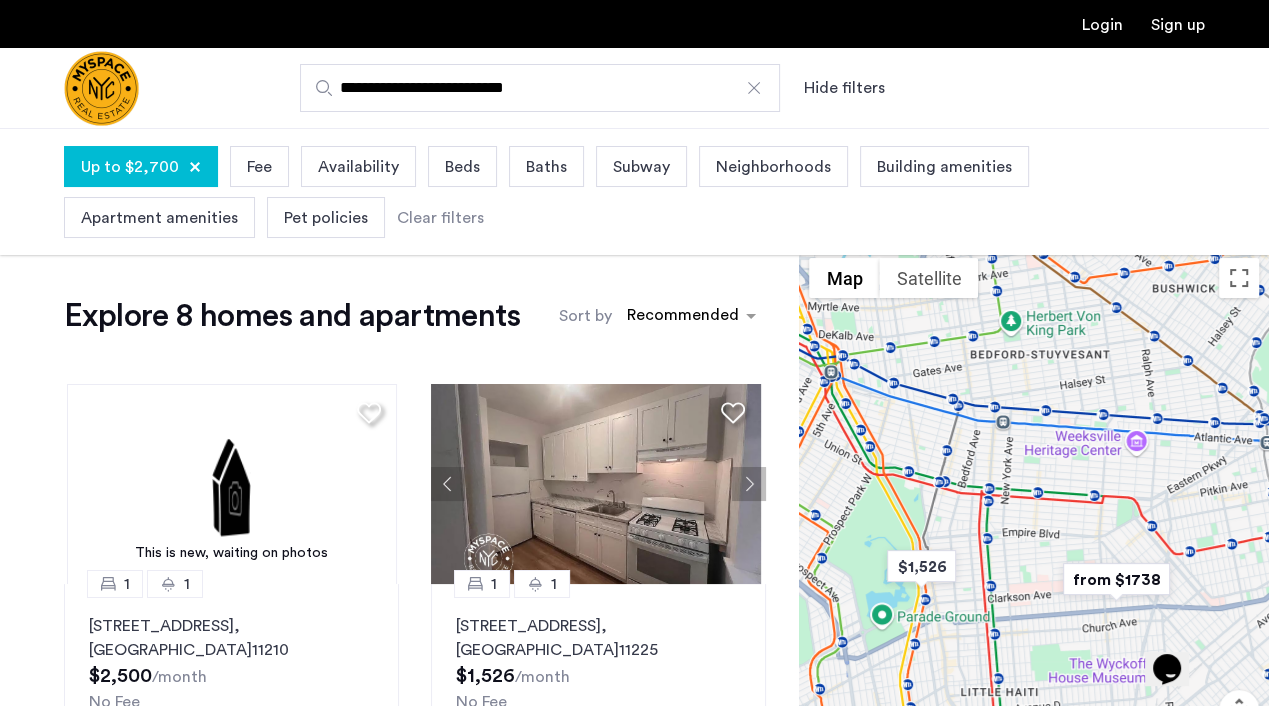 click on "**********" at bounding box center (540, 88) 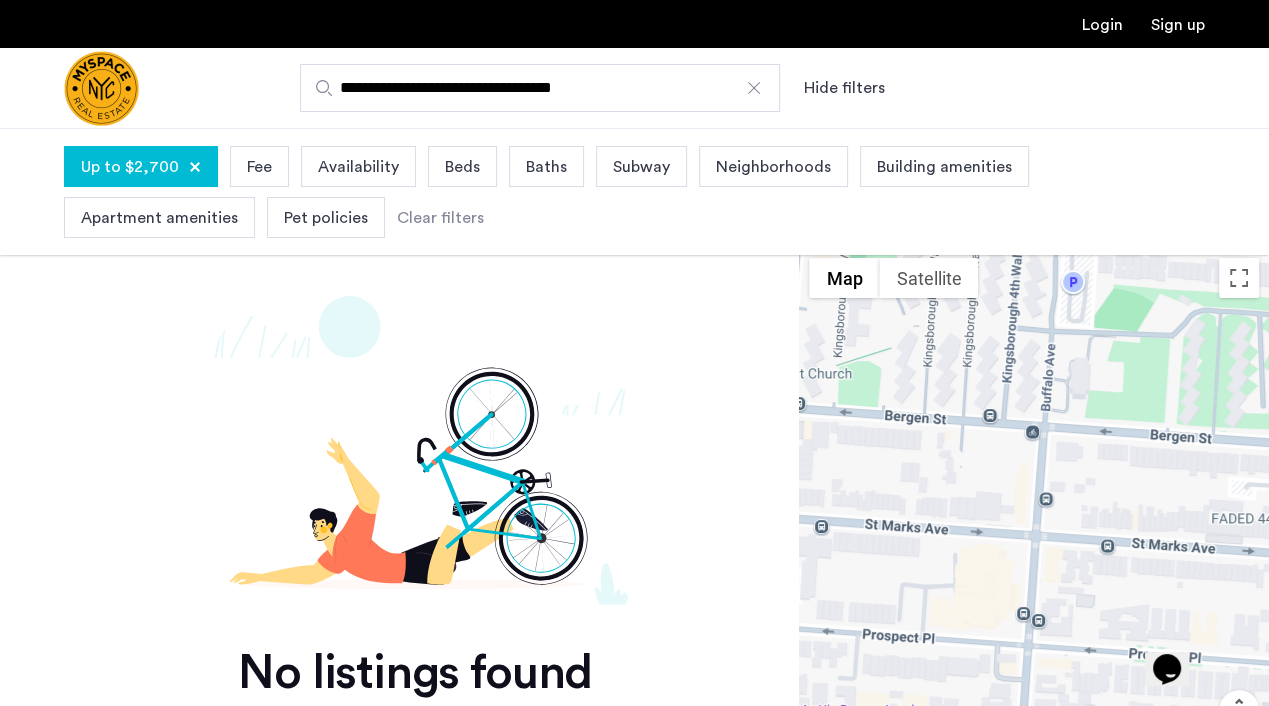 click on "**********" at bounding box center [540, 88] 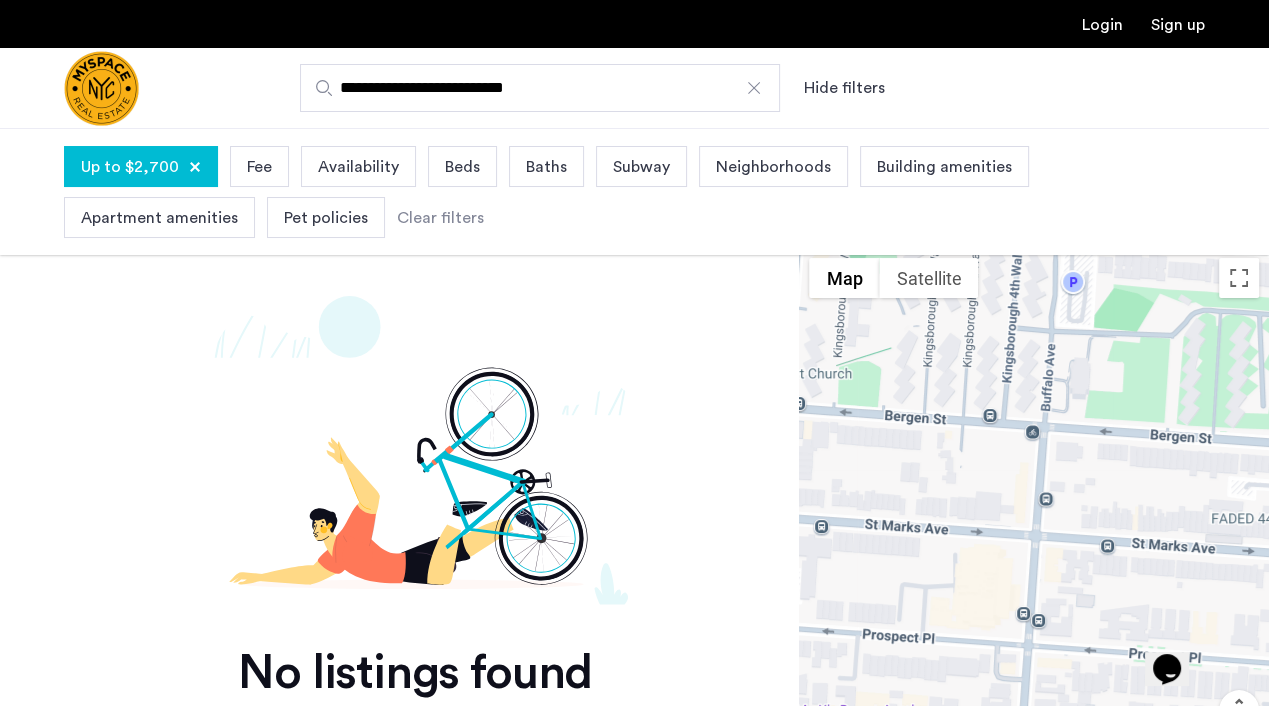 type on "**********" 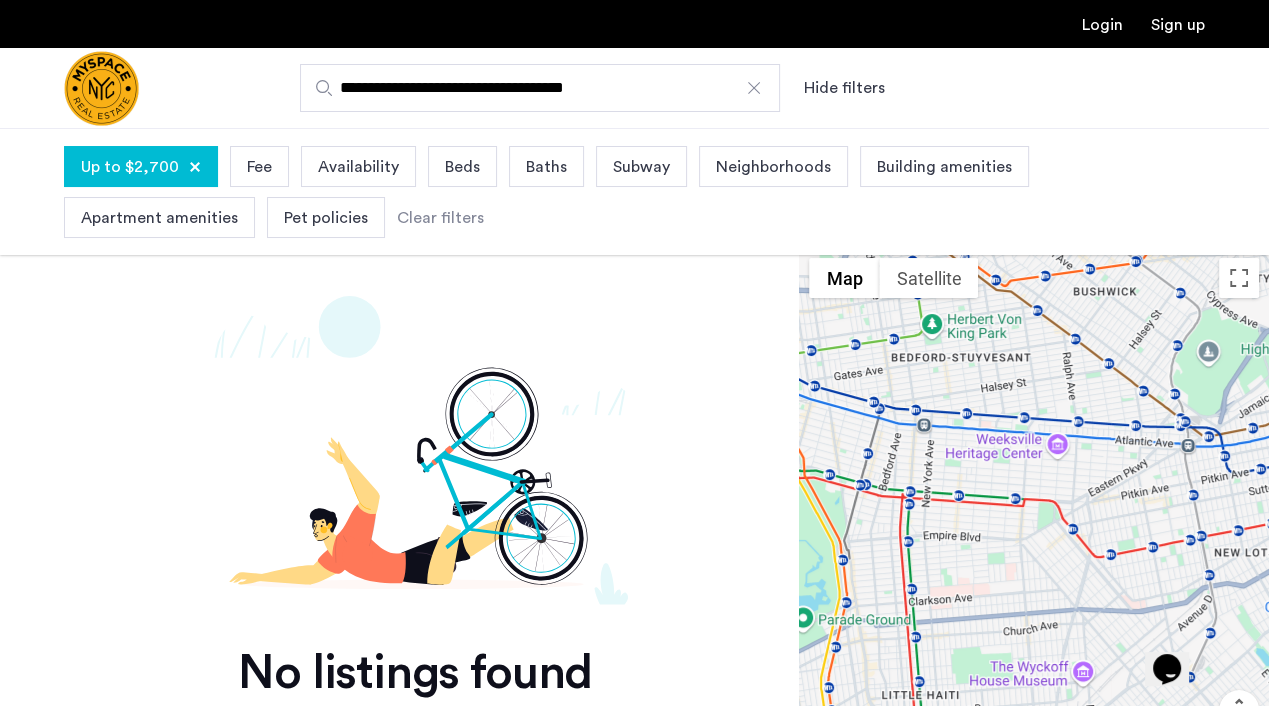 drag, startPoint x: 952, startPoint y: 515, endPoint x: 932, endPoint y: 263, distance: 252.7924 